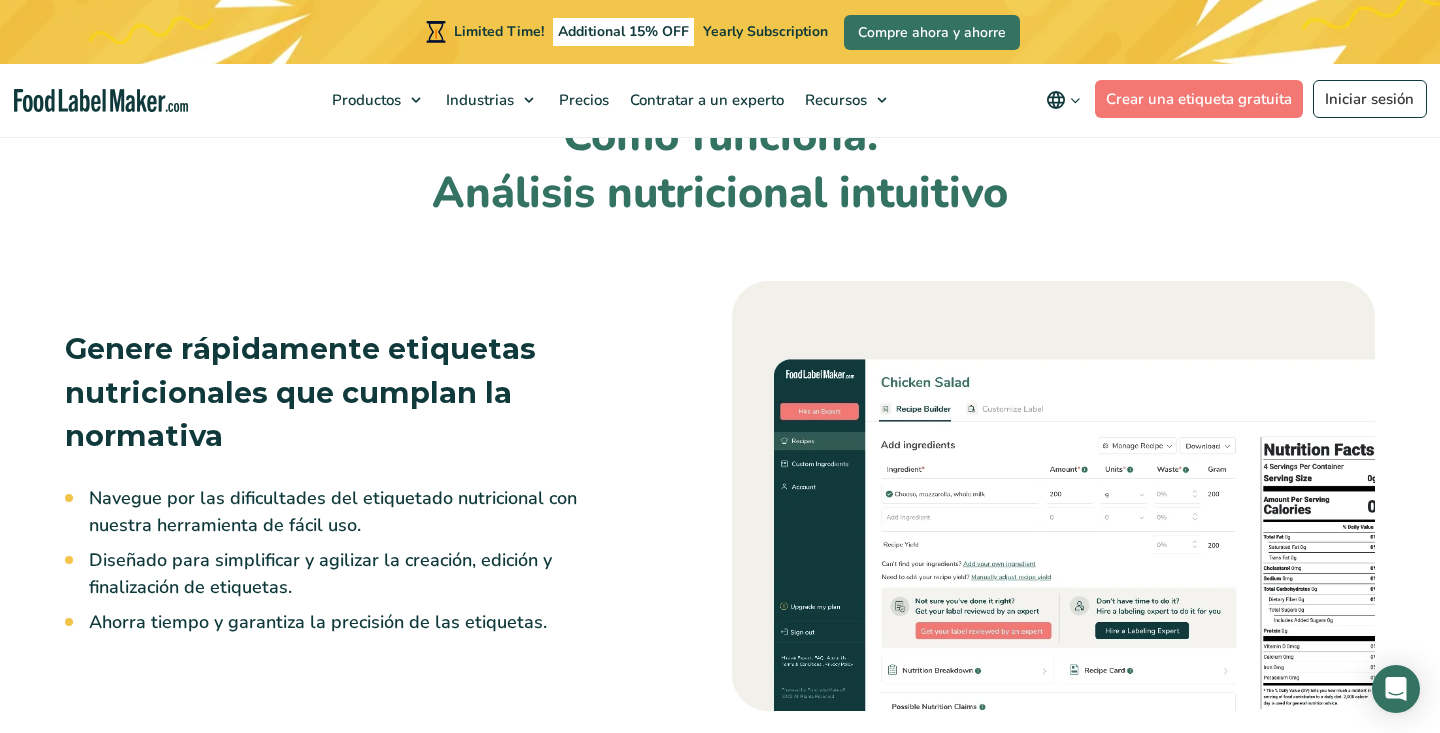 scroll, scrollTop: 1466, scrollLeft: 0, axis: vertical 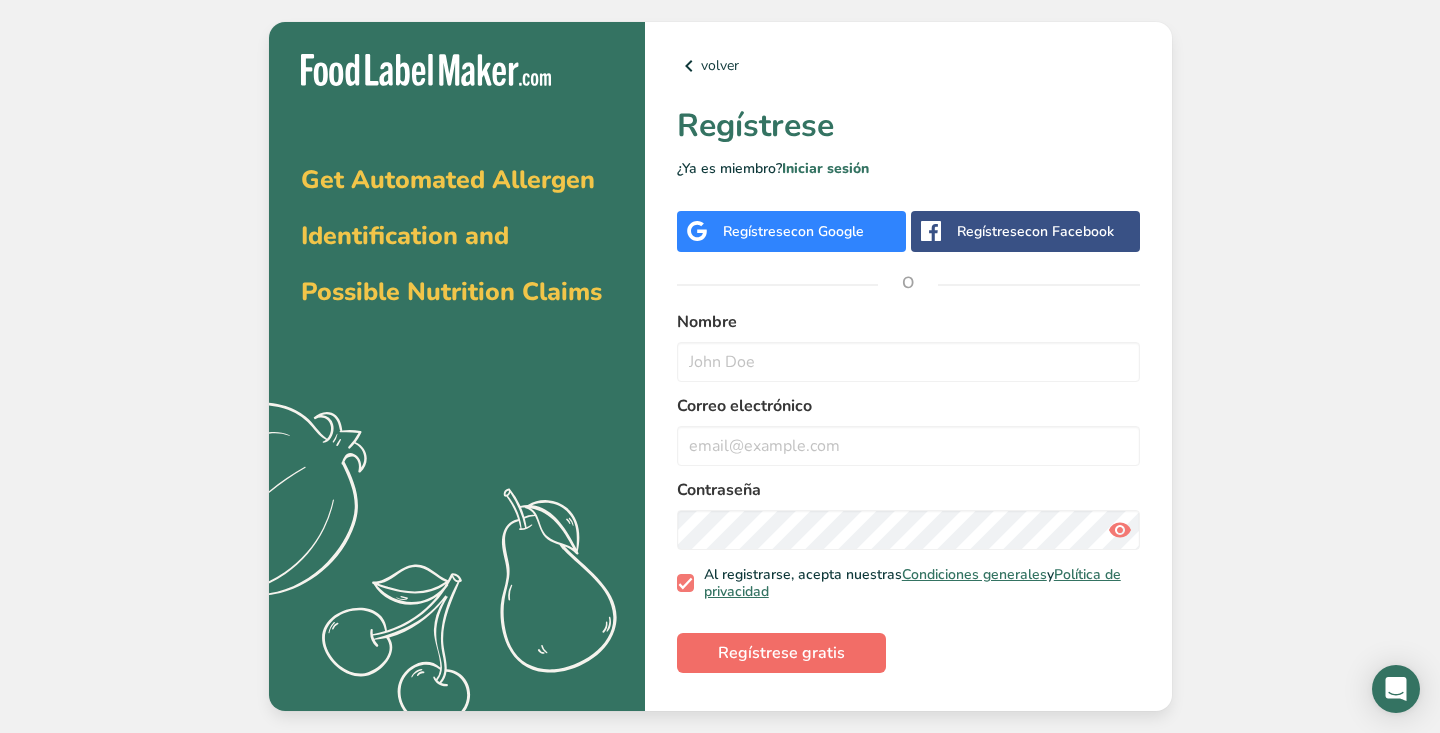 click on "Regístrese gratis" at bounding box center [781, 653] 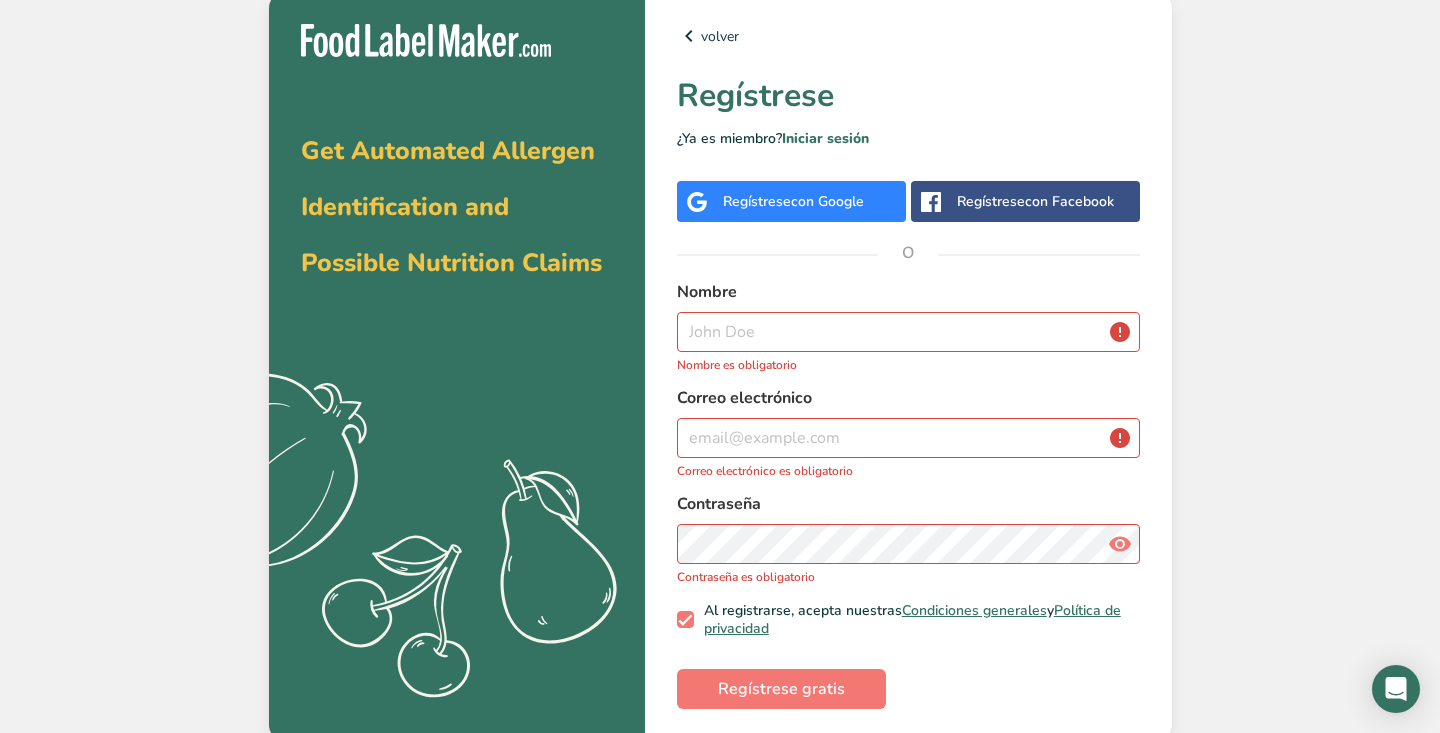 click on "Regístrese  con Google" at bounding box center [793, 201] 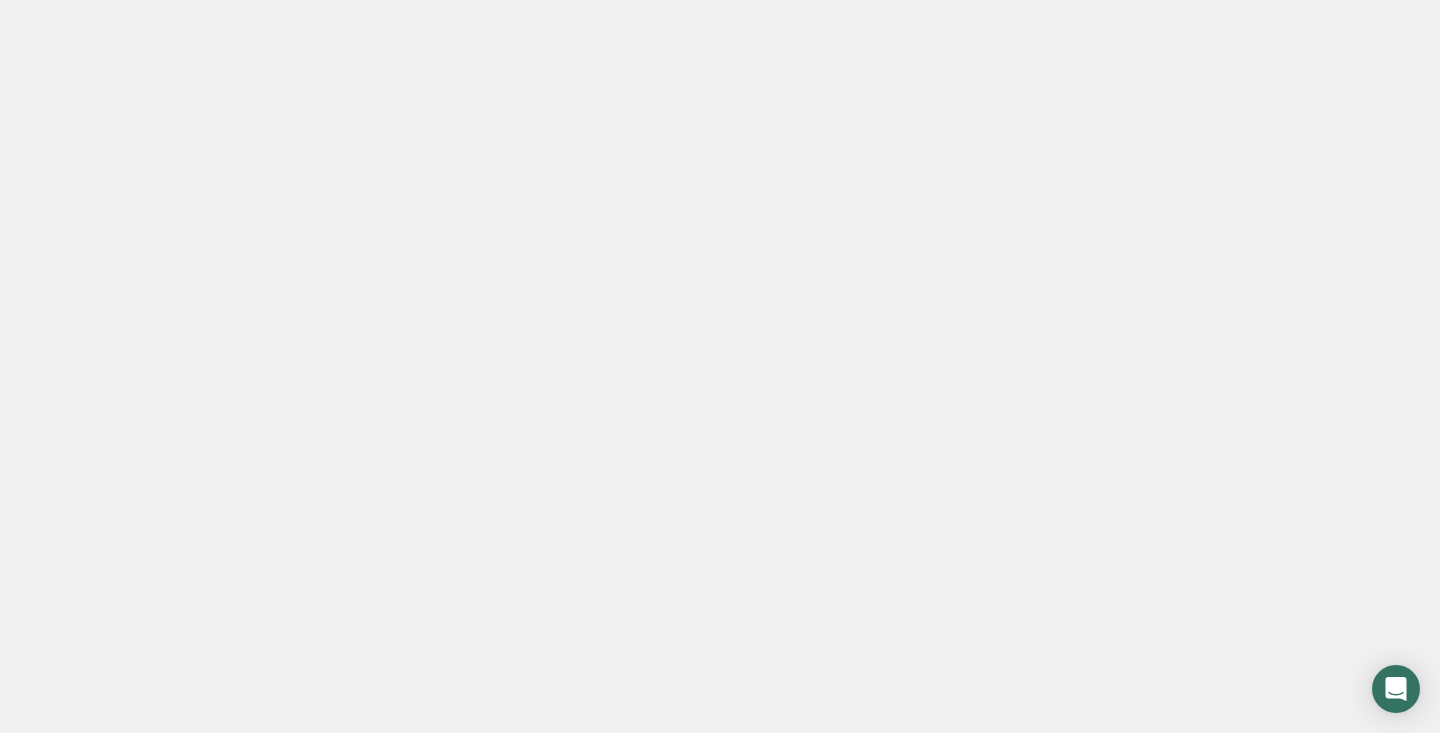 scroll, scrollTop: 0, scrollLeft: 0, axis: both 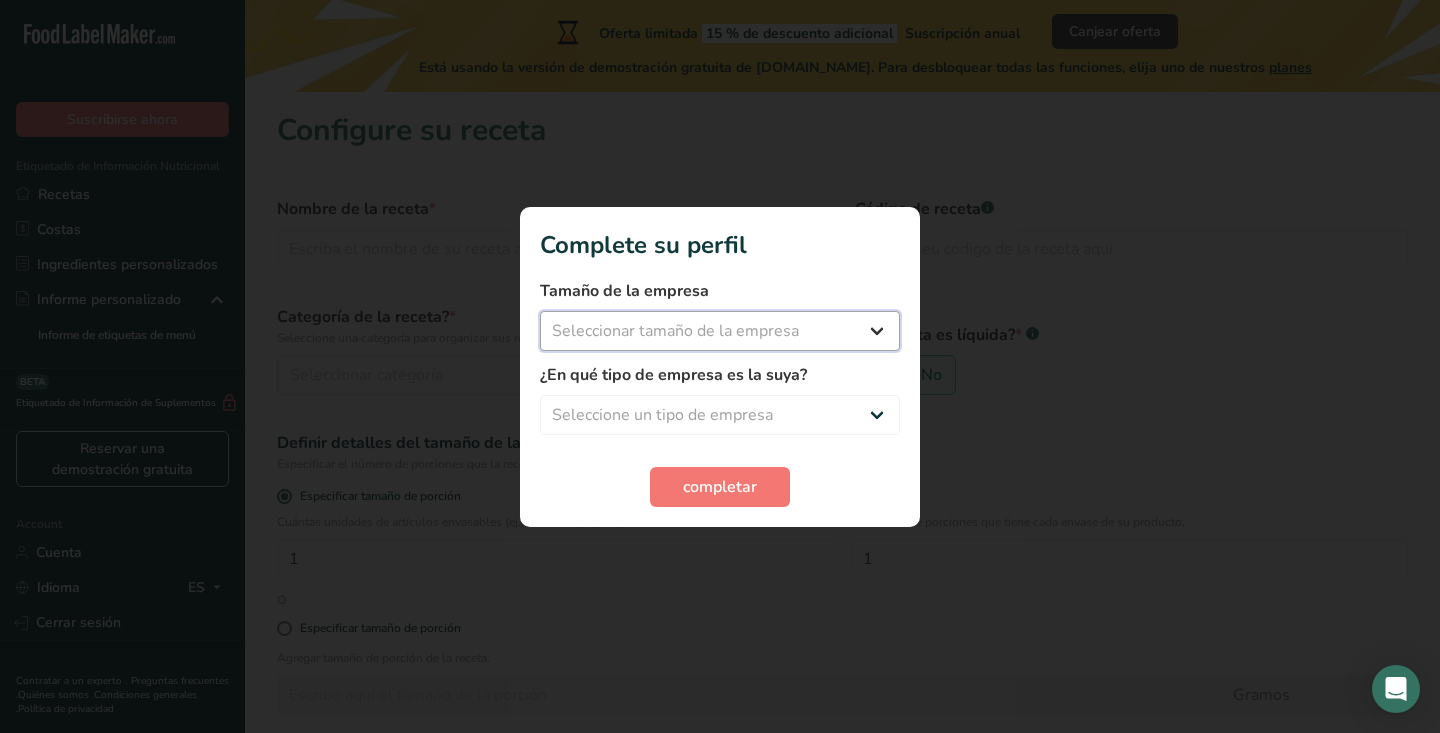 select on "1" 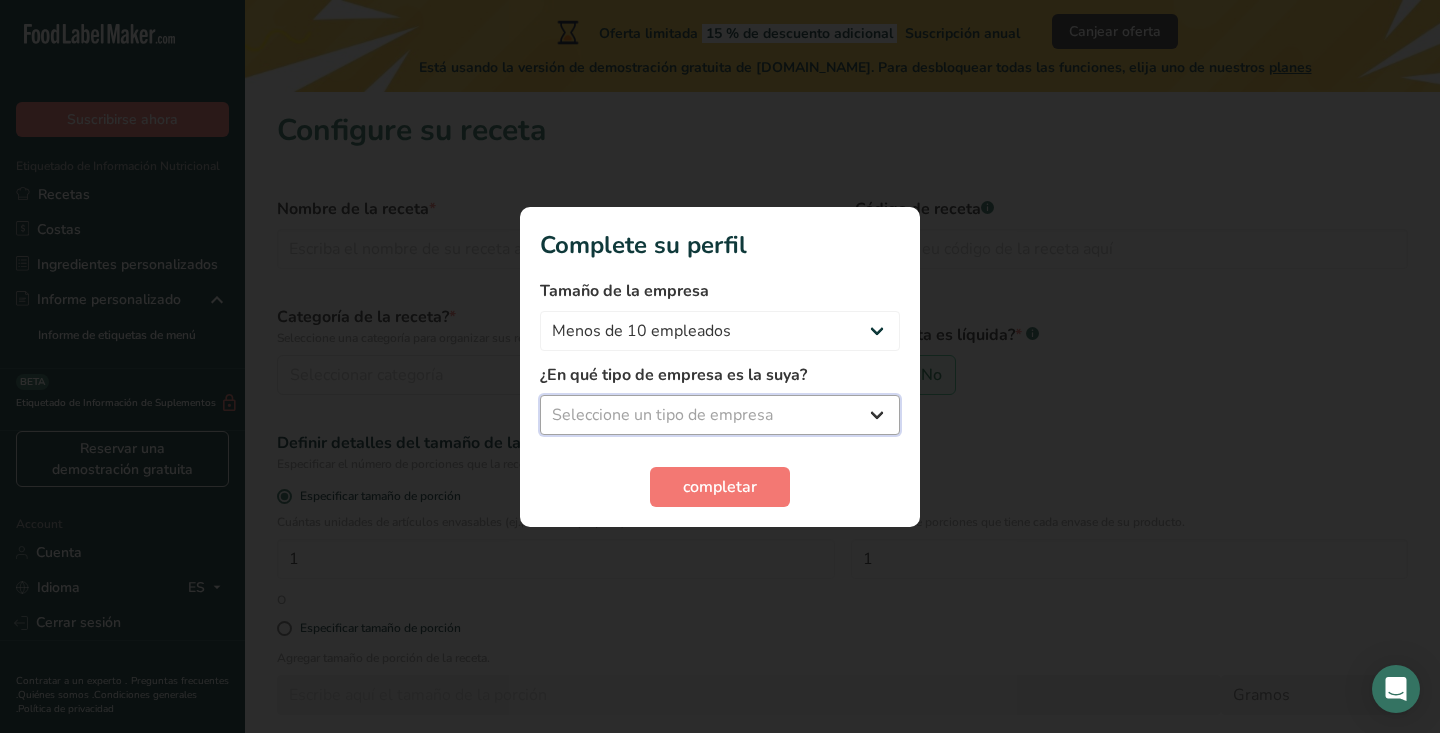 select on "8" 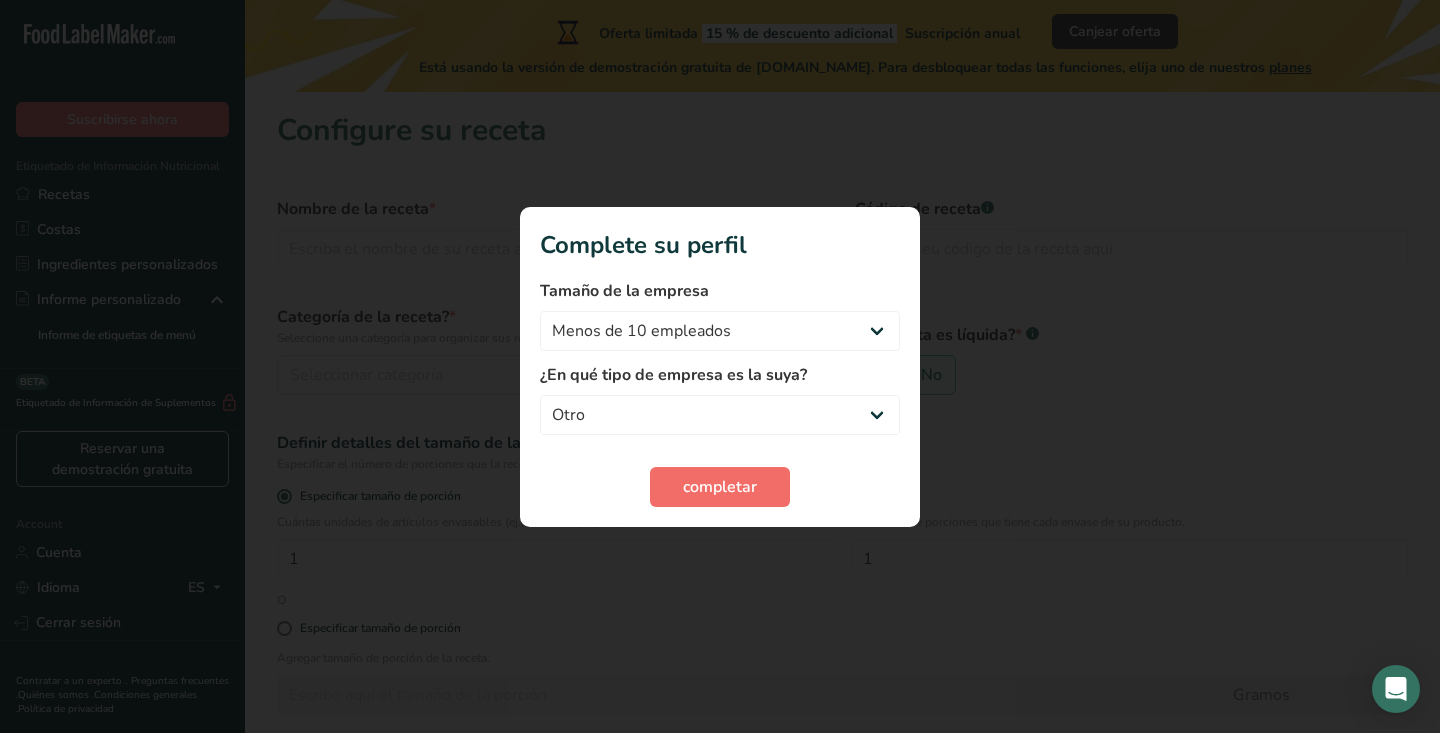 click on "completar" at bounding box center [720, 487] 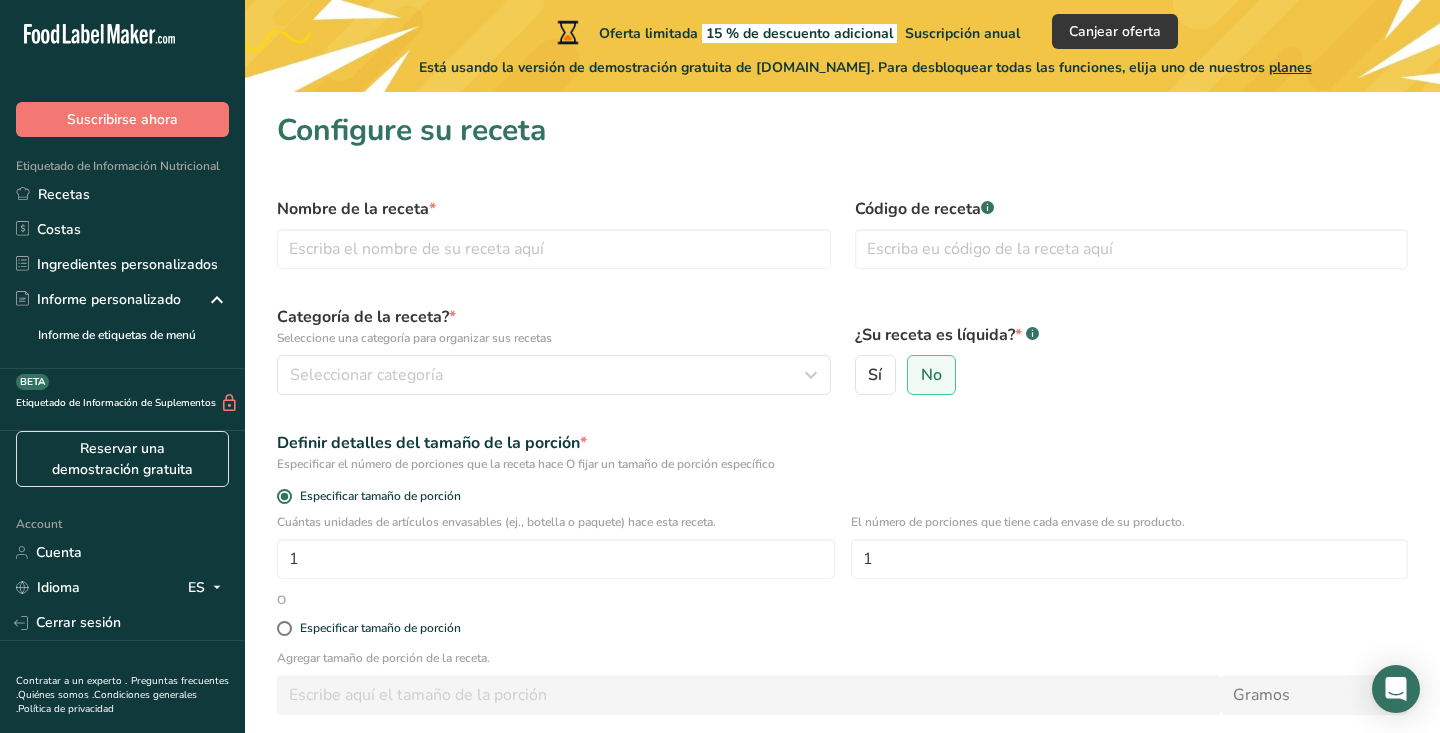 scroll, scrollTop: 0, scrollLeft: 0, axis: both 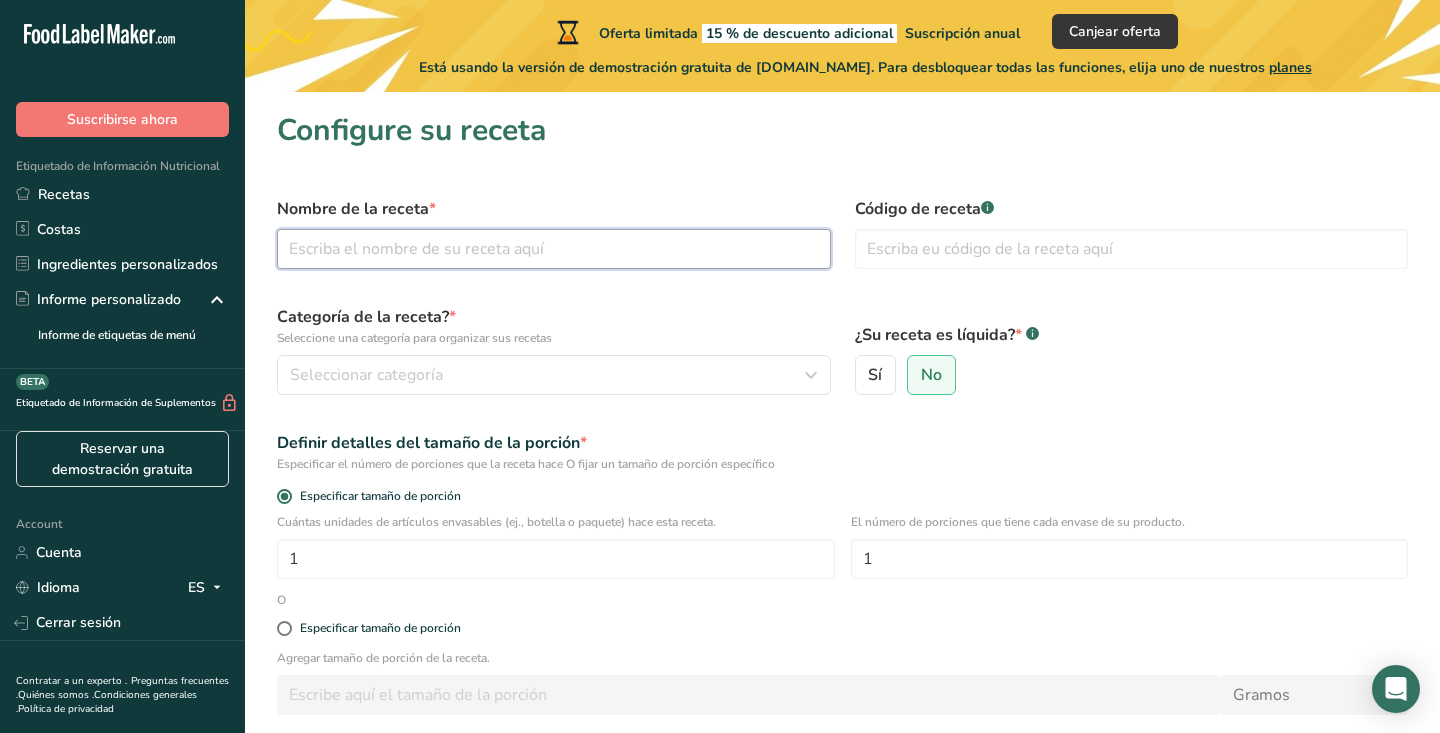click at bounding box center (554, 249) 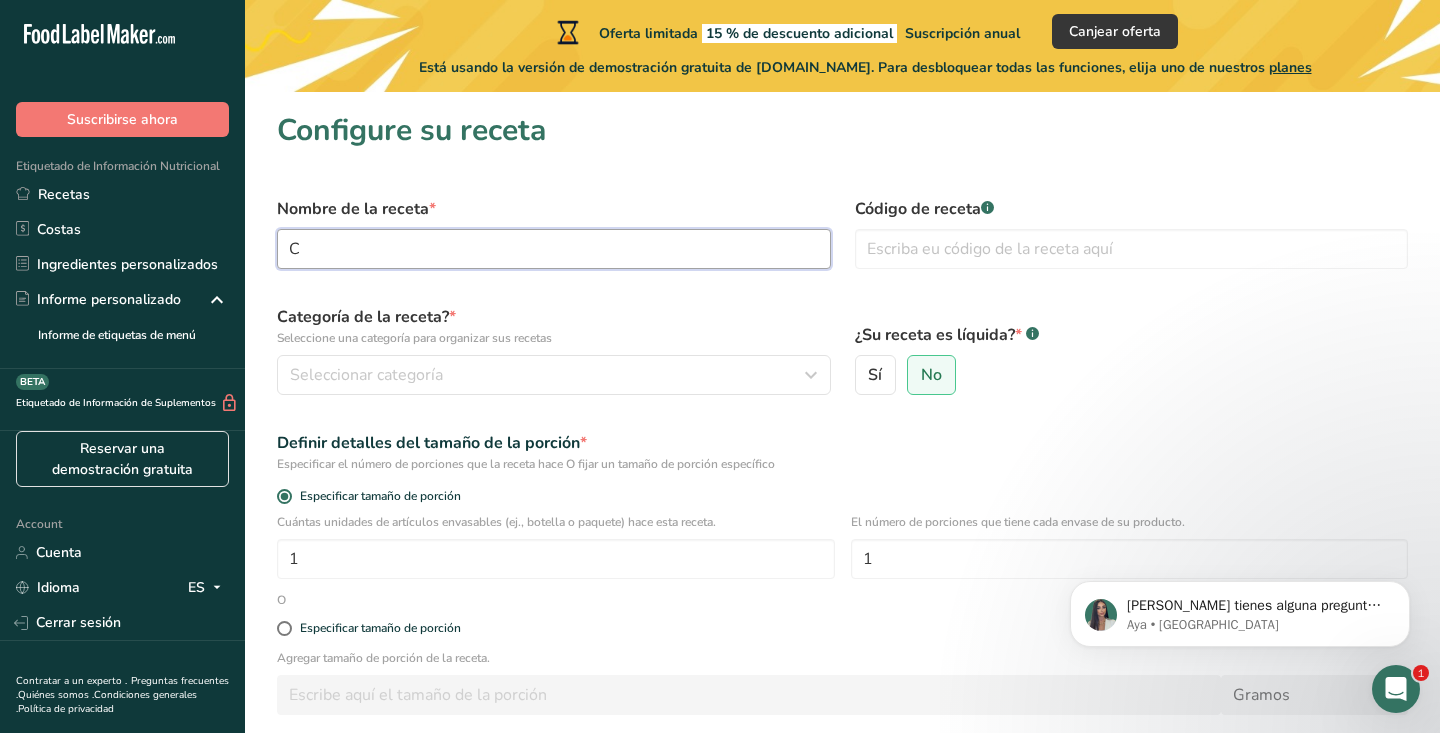 scroll, scrollTop: 0, scrollLeft: 0, axis: both 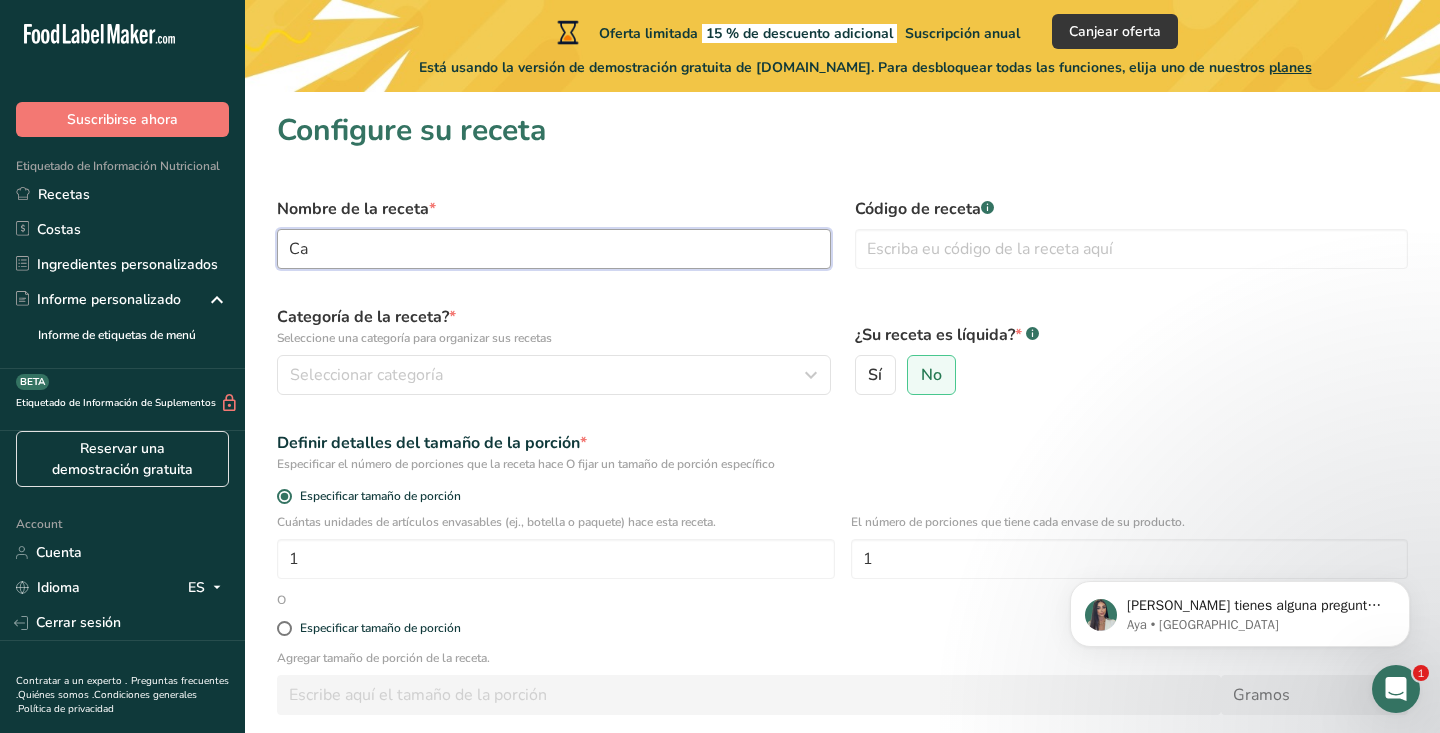 type on "C" 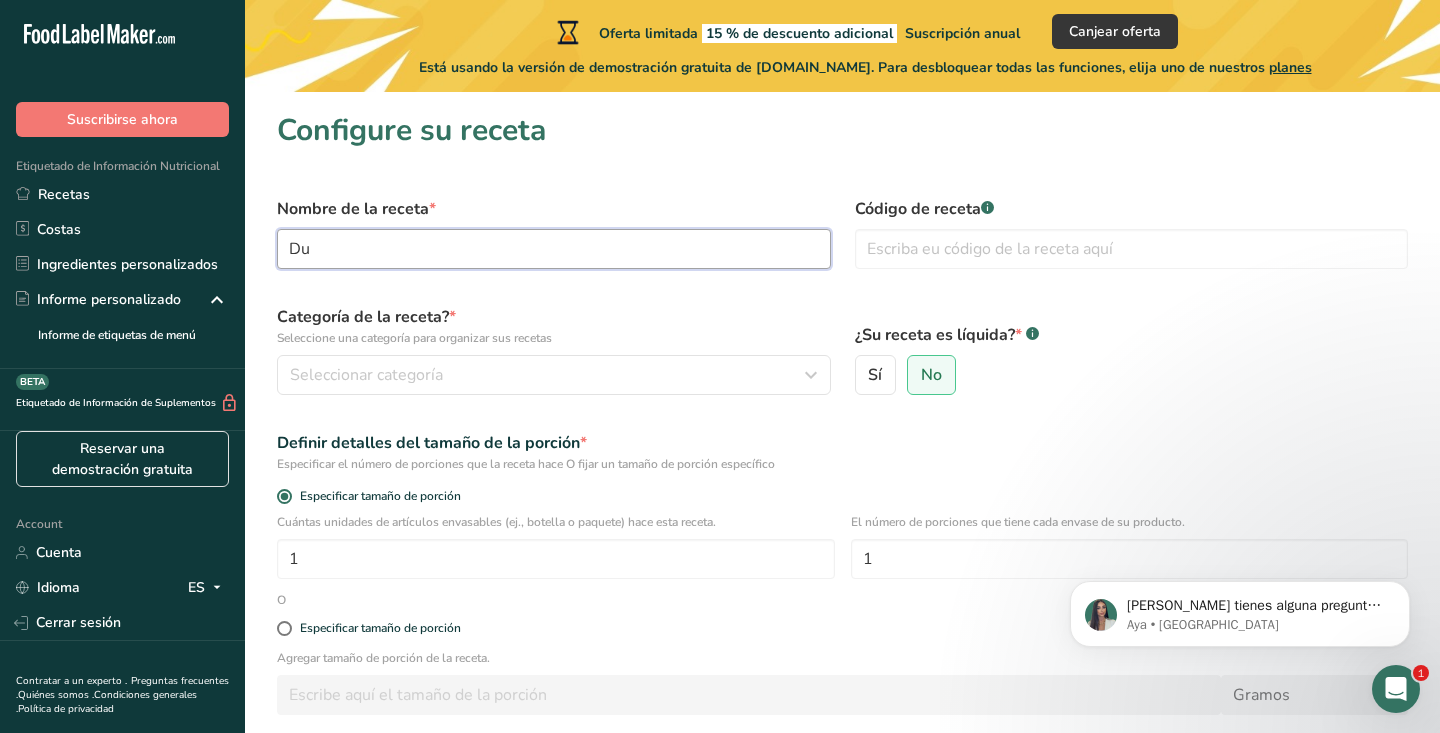 type on "D" 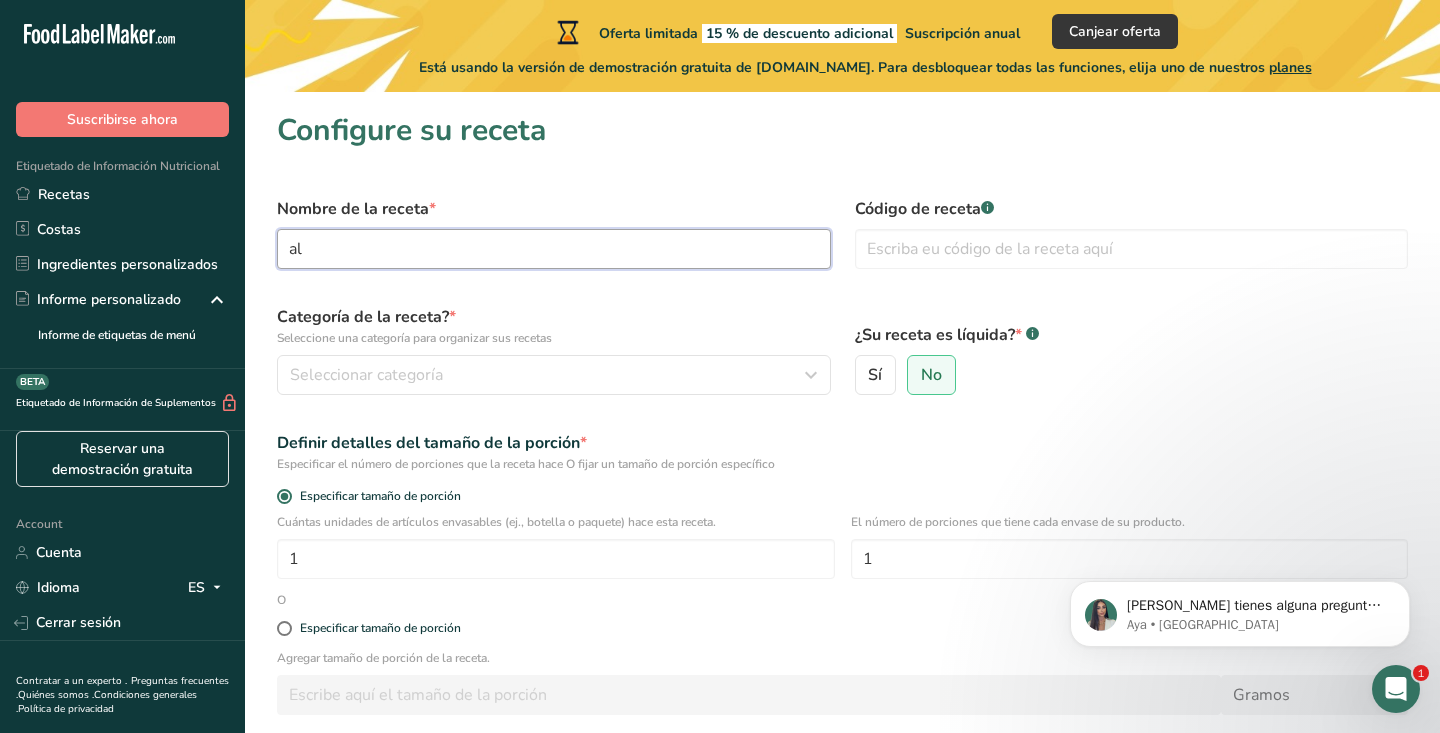 type on "a" 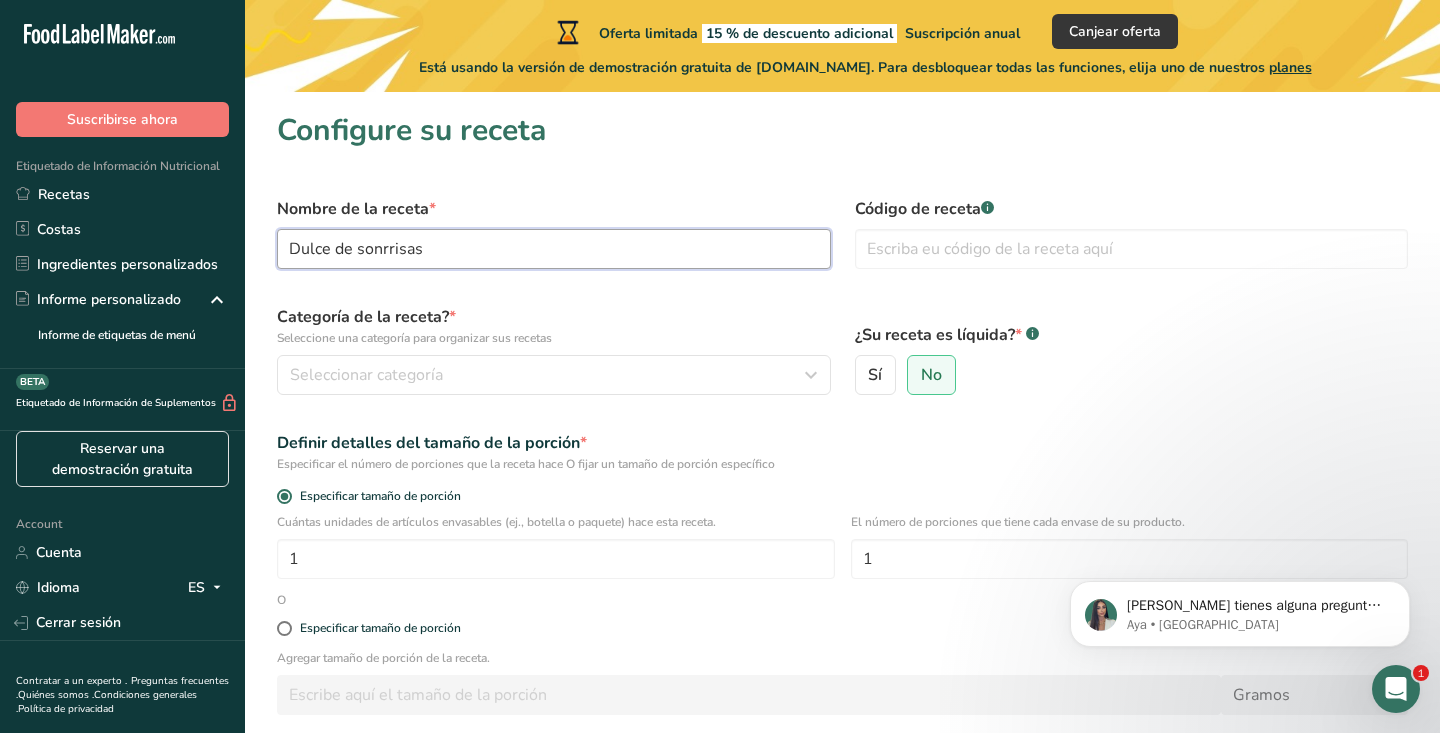 type on "Dulce de sonrisas" 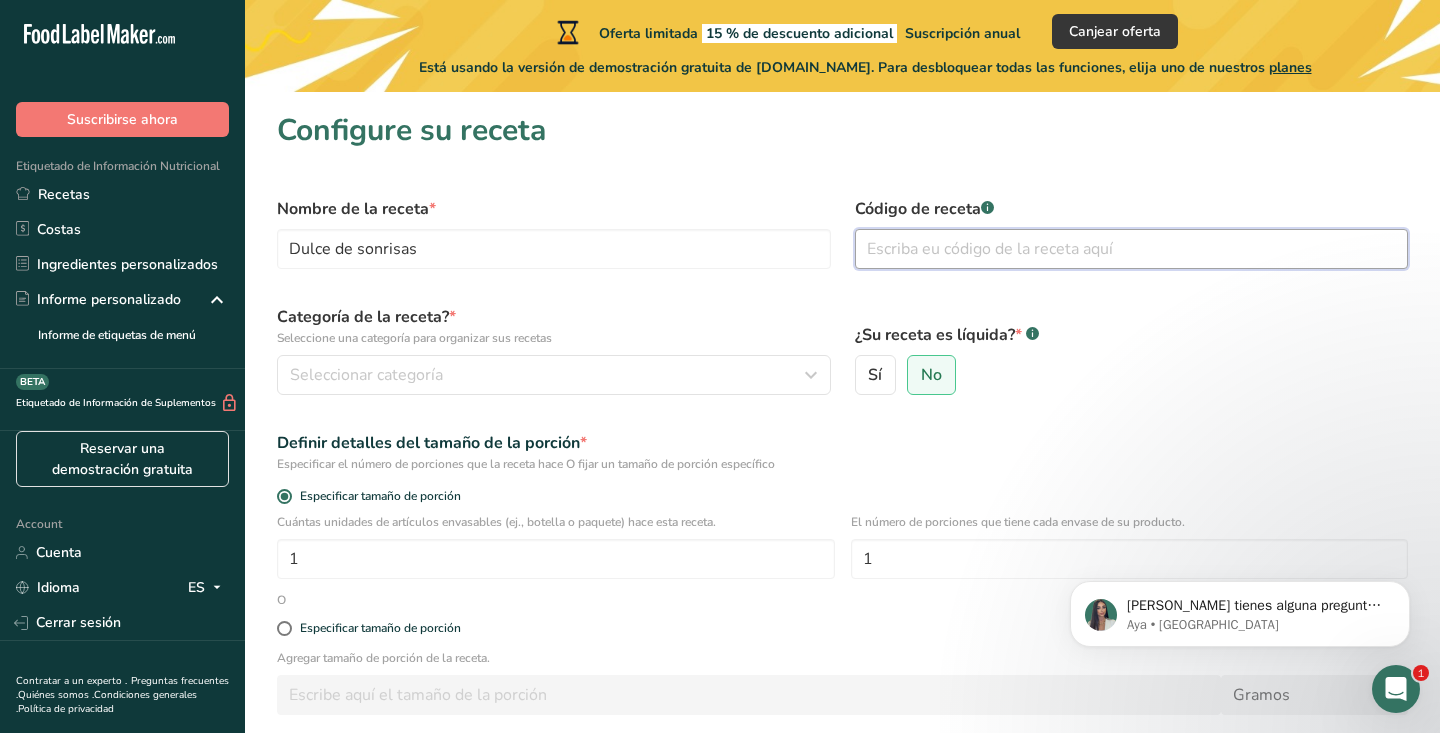 drag, startPoint x: 448, startPoint y: 253, endPoint x: 937, endPoint y: 243, distance: 489.10223 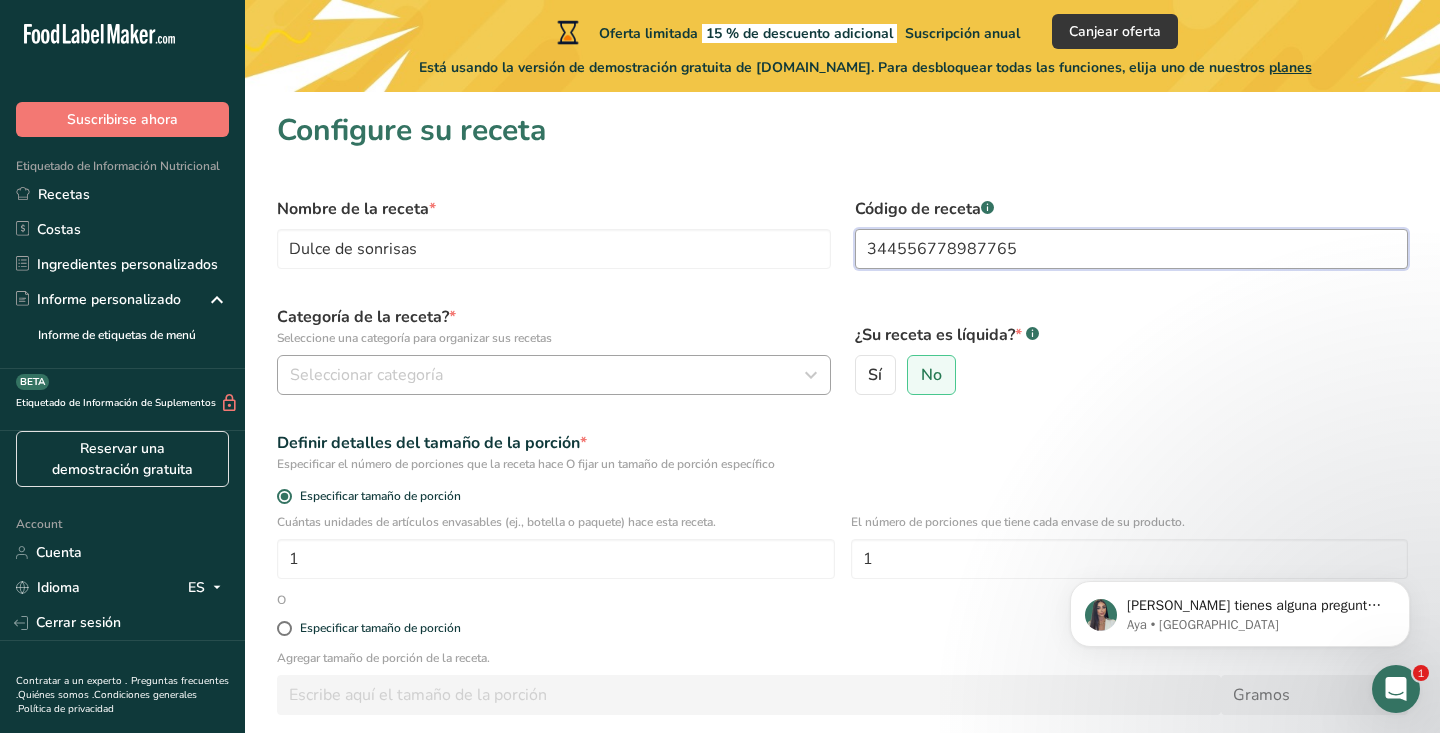 type on "344556778987765" 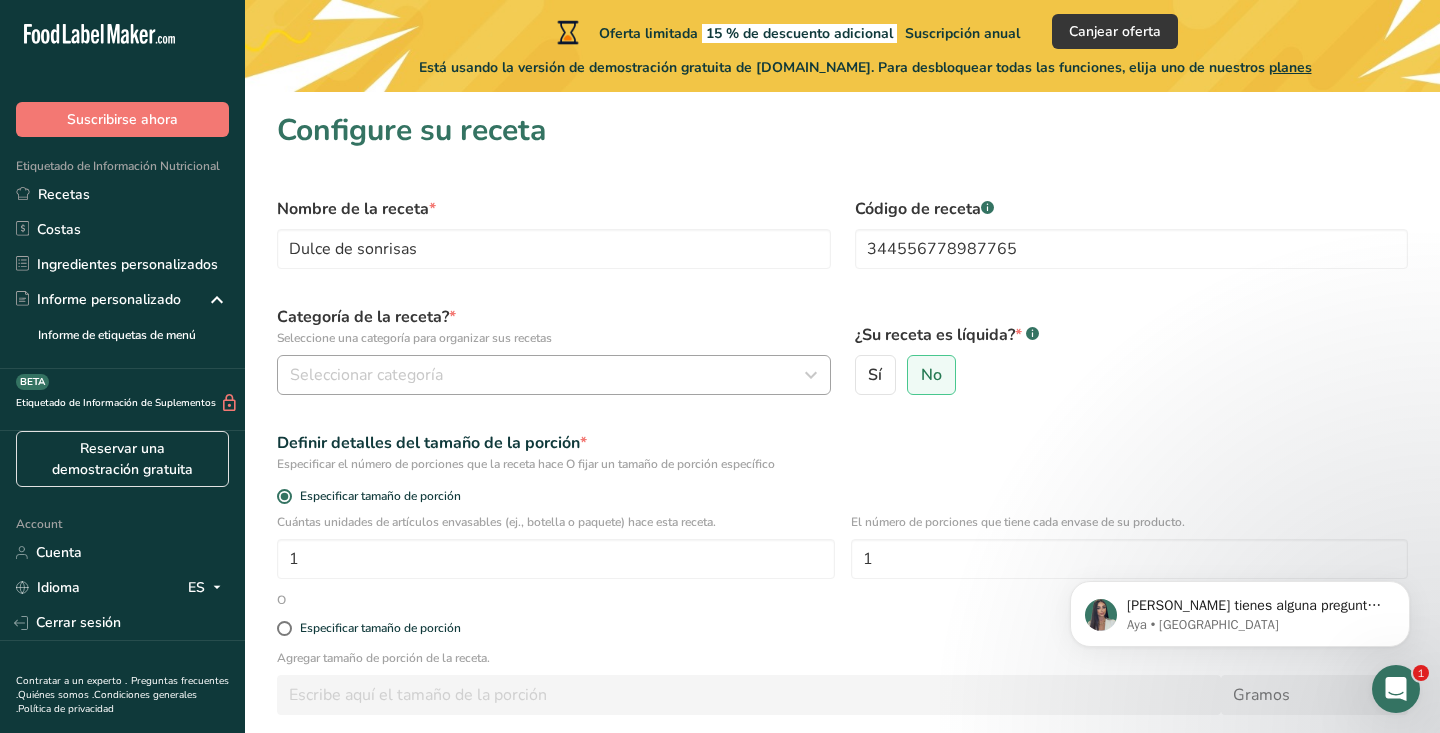 click on "Seleccionar categoría" at bounding box center (554, 375) 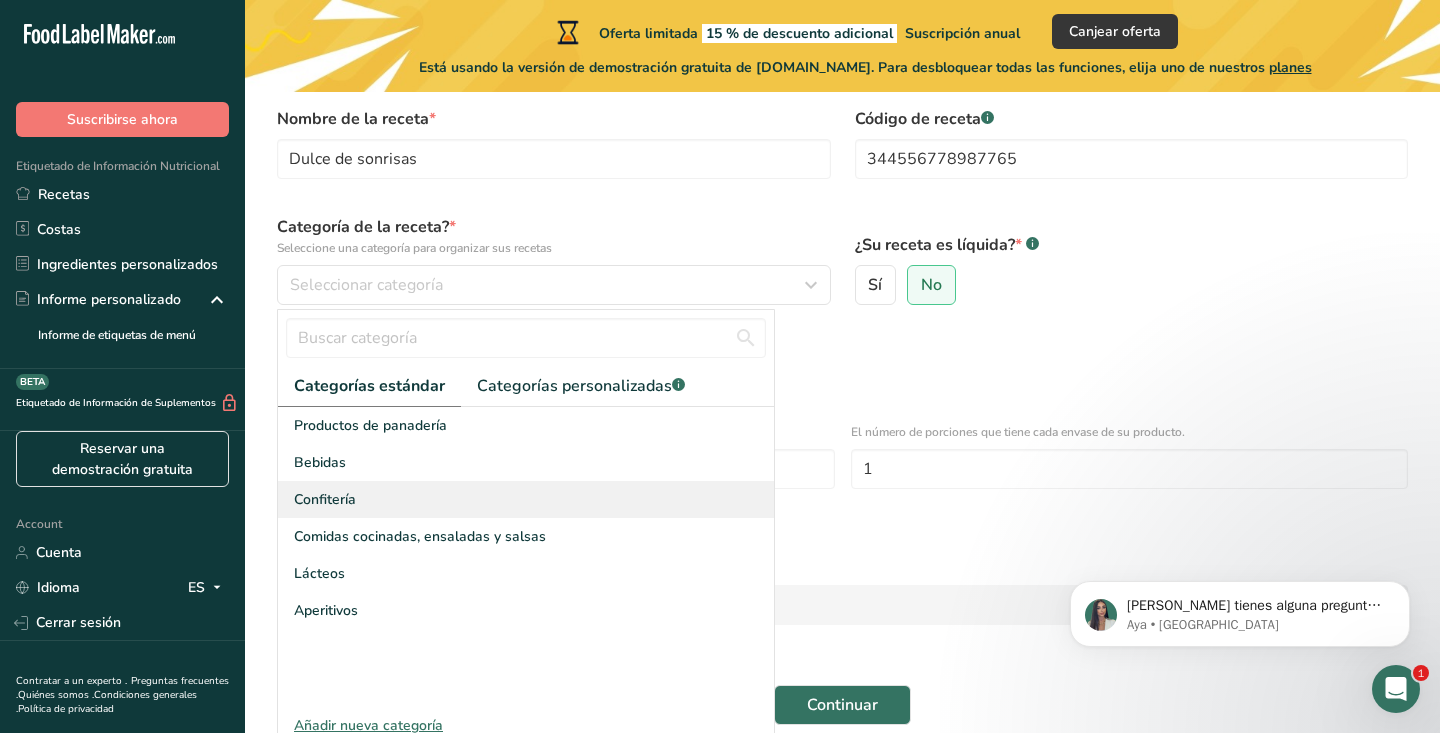 scroll, scrollTop: 99, scrollLeft: 0, axis: vertical 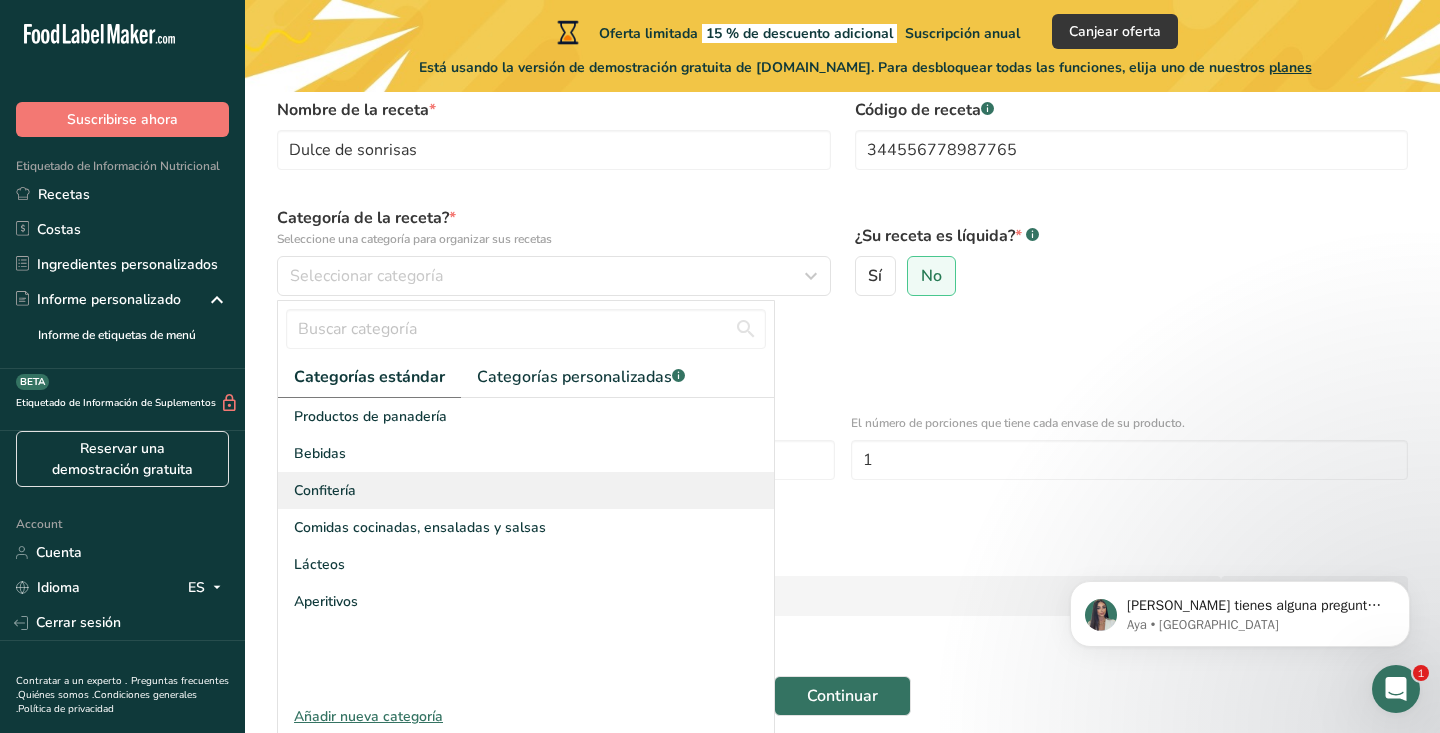 click on "Confitería" at bounding box center [526, 490] 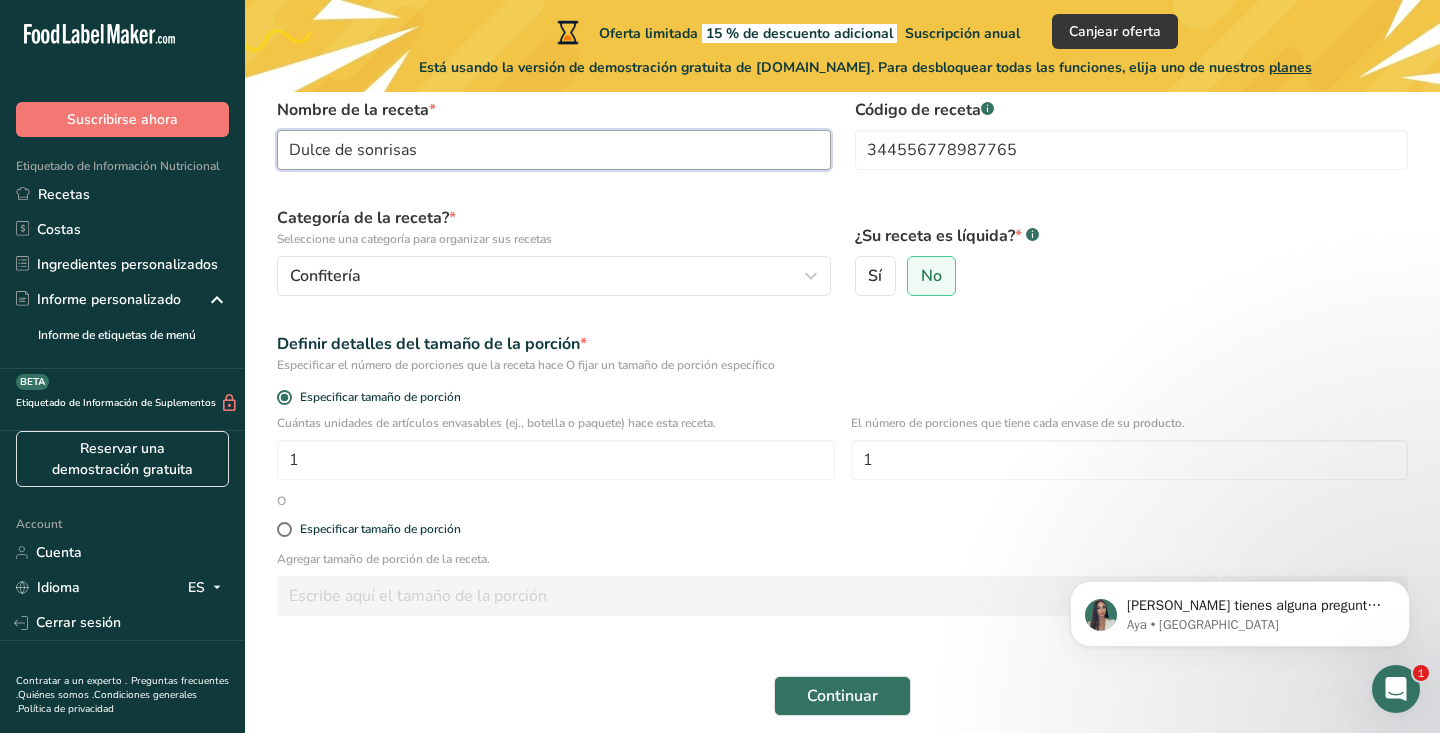 click on "Dulce de sonrisas" at bounding box center (554, 150) 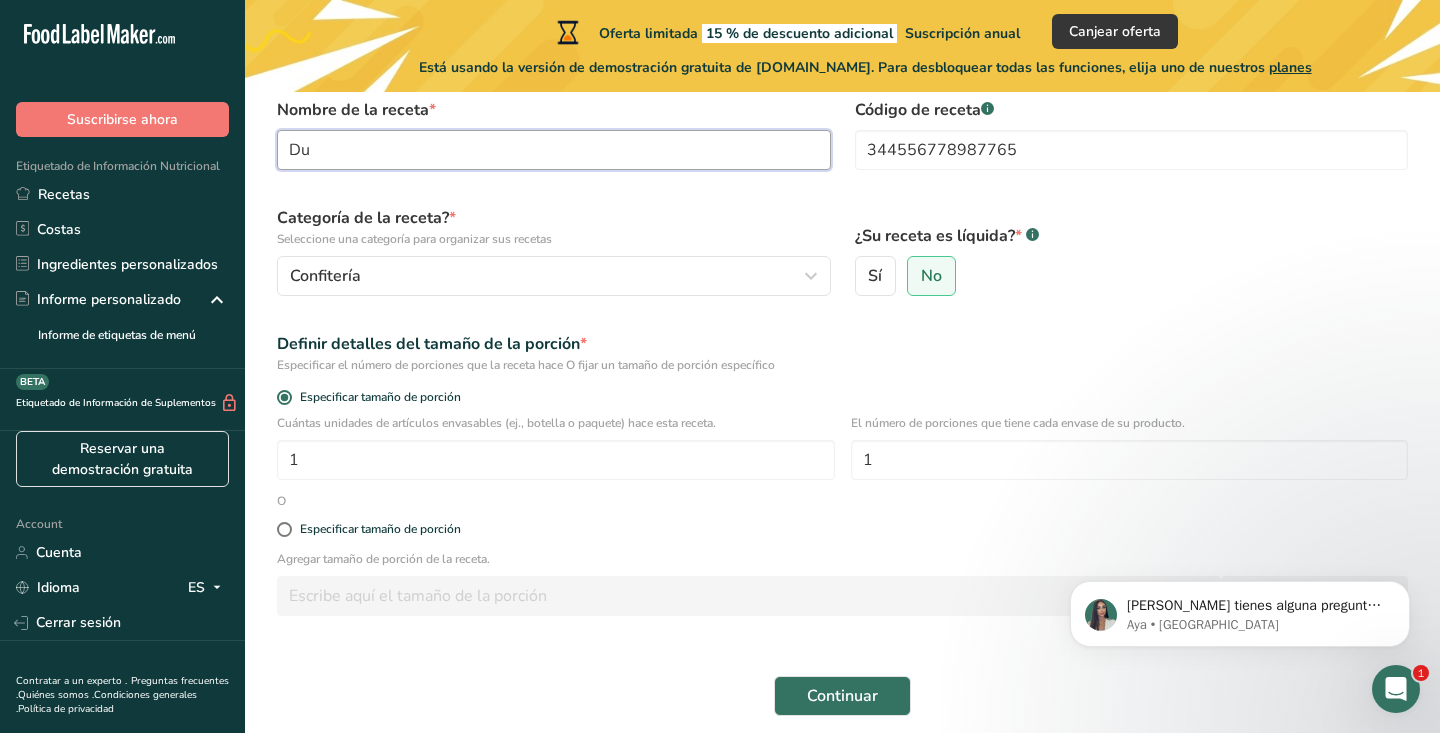 type on "D" 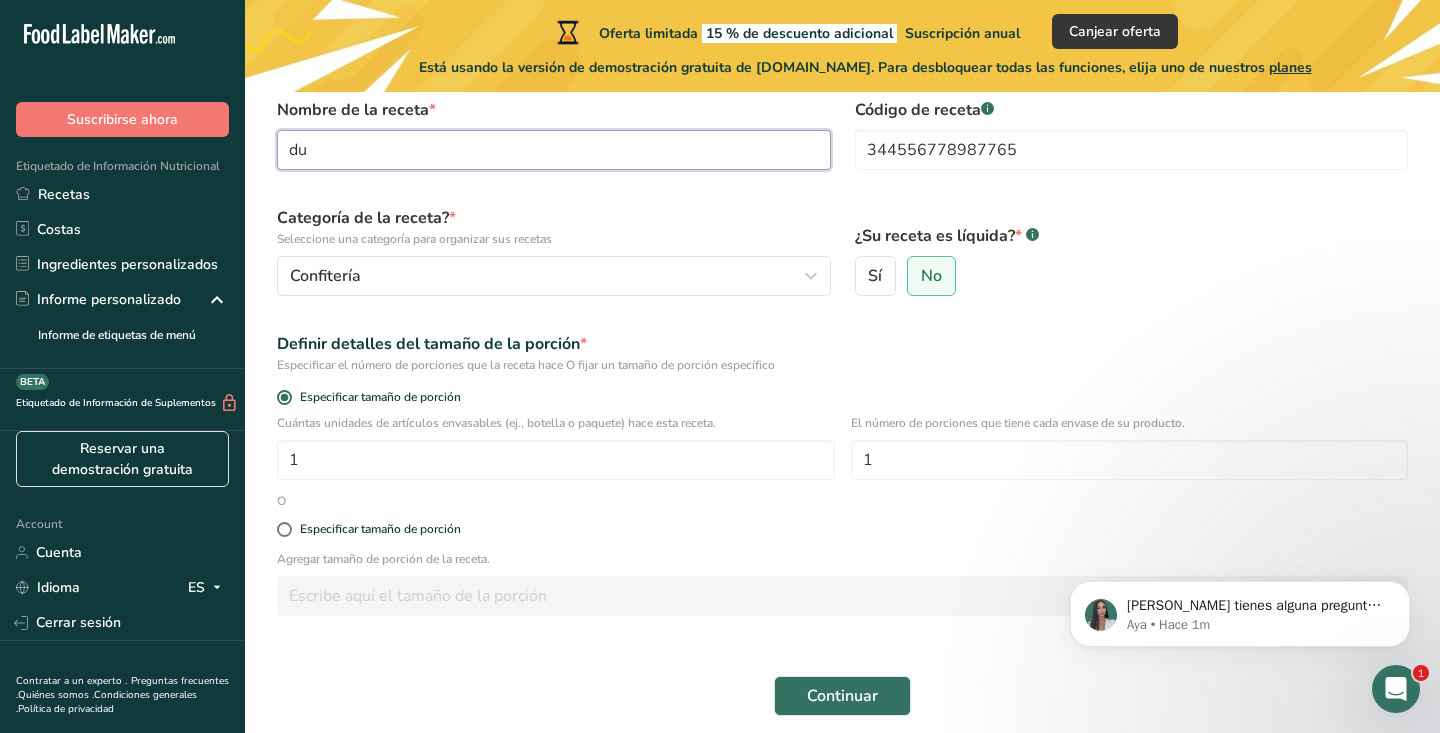type on "d" 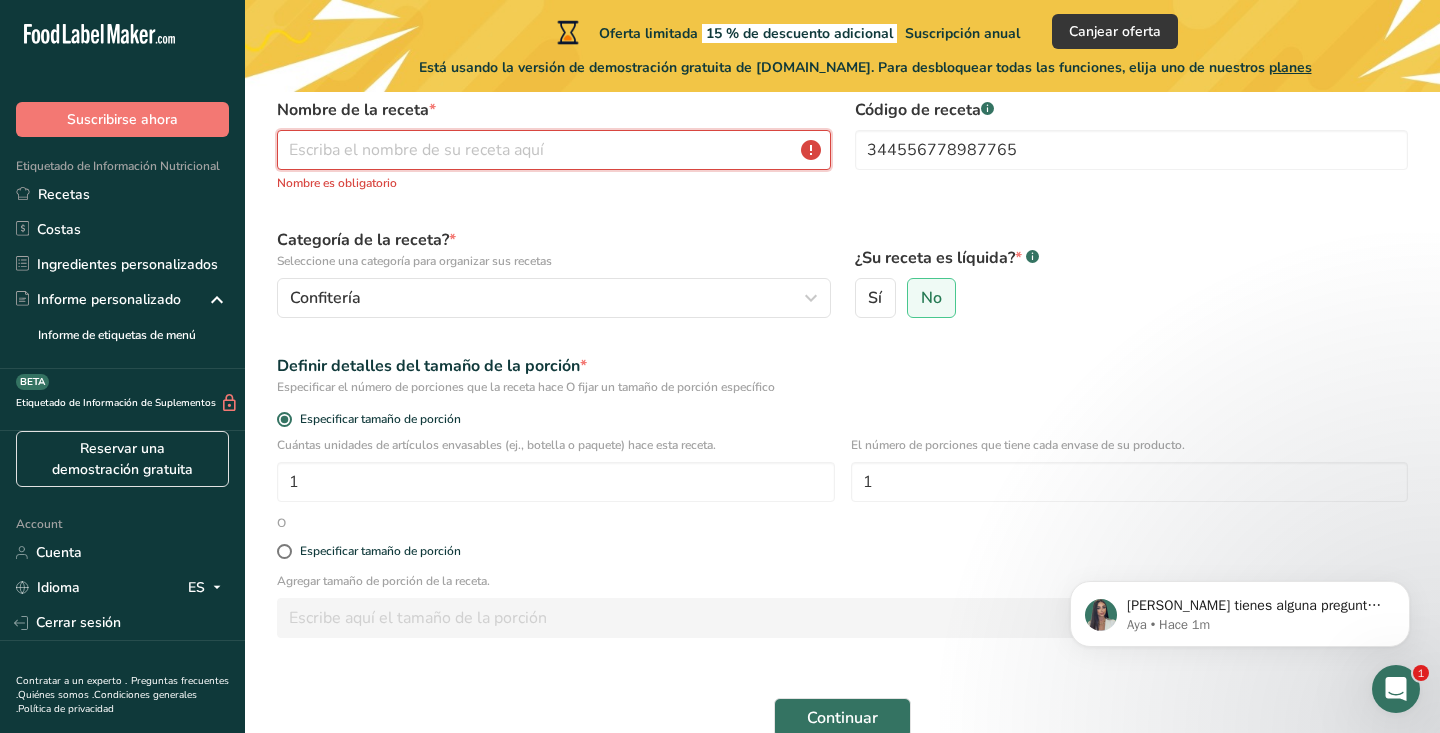type on "A" 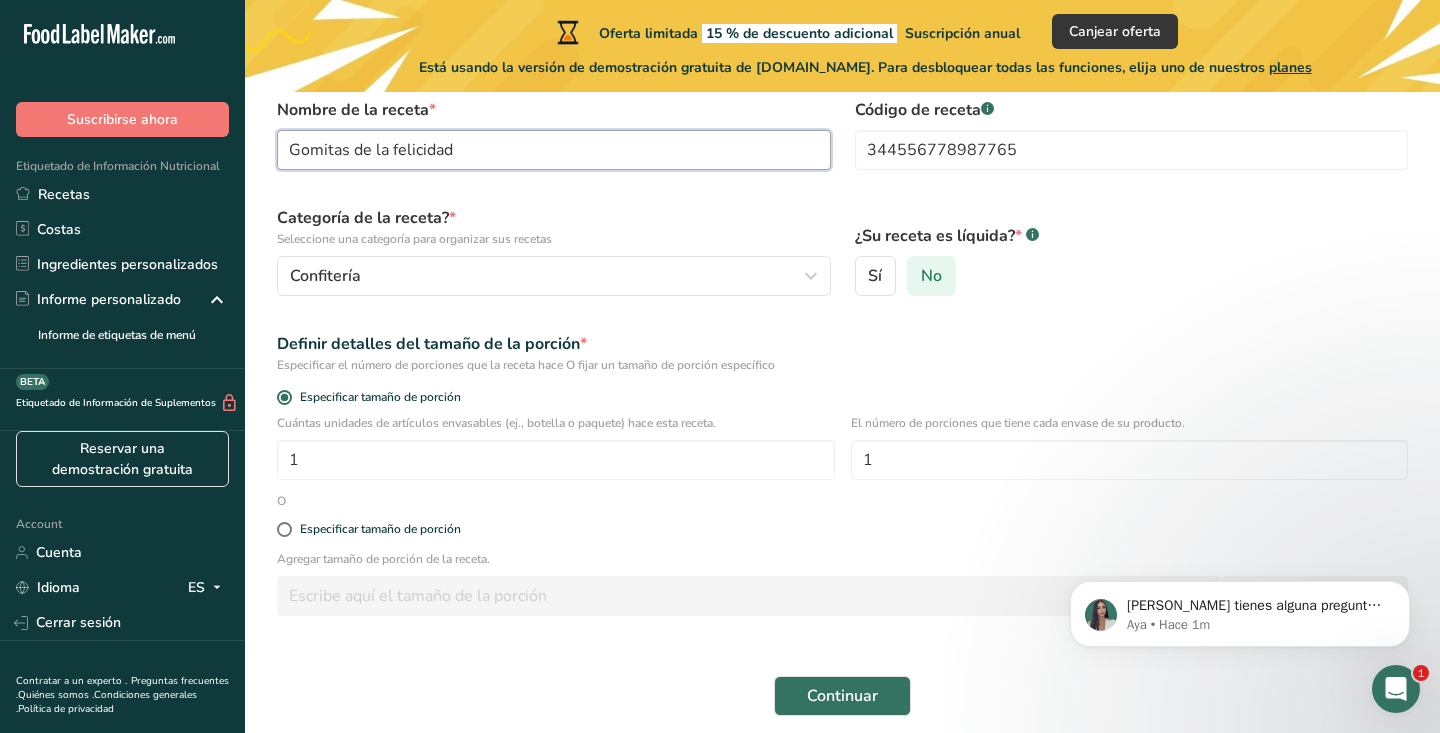 type on "Gomitas de la felicidad" 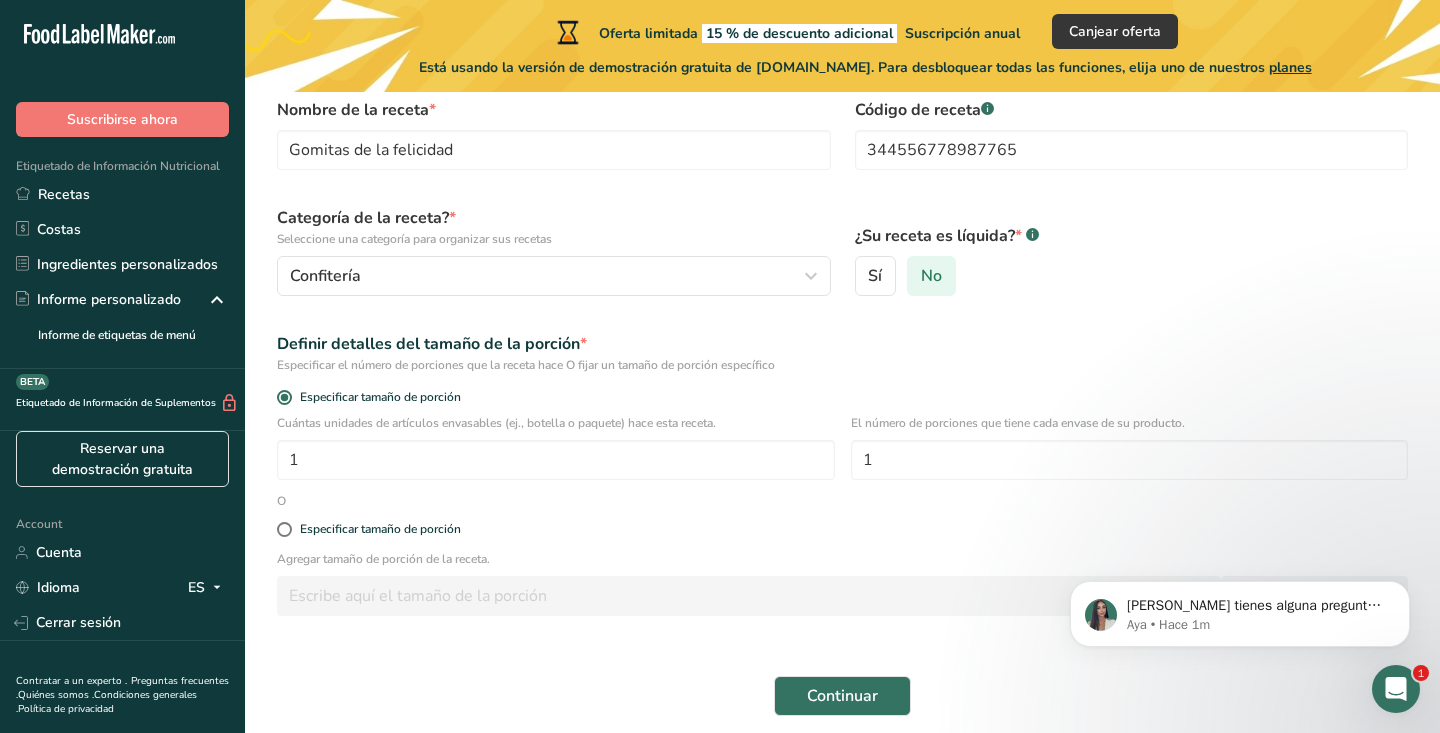 click on "No" at bounding box center [931, 276] 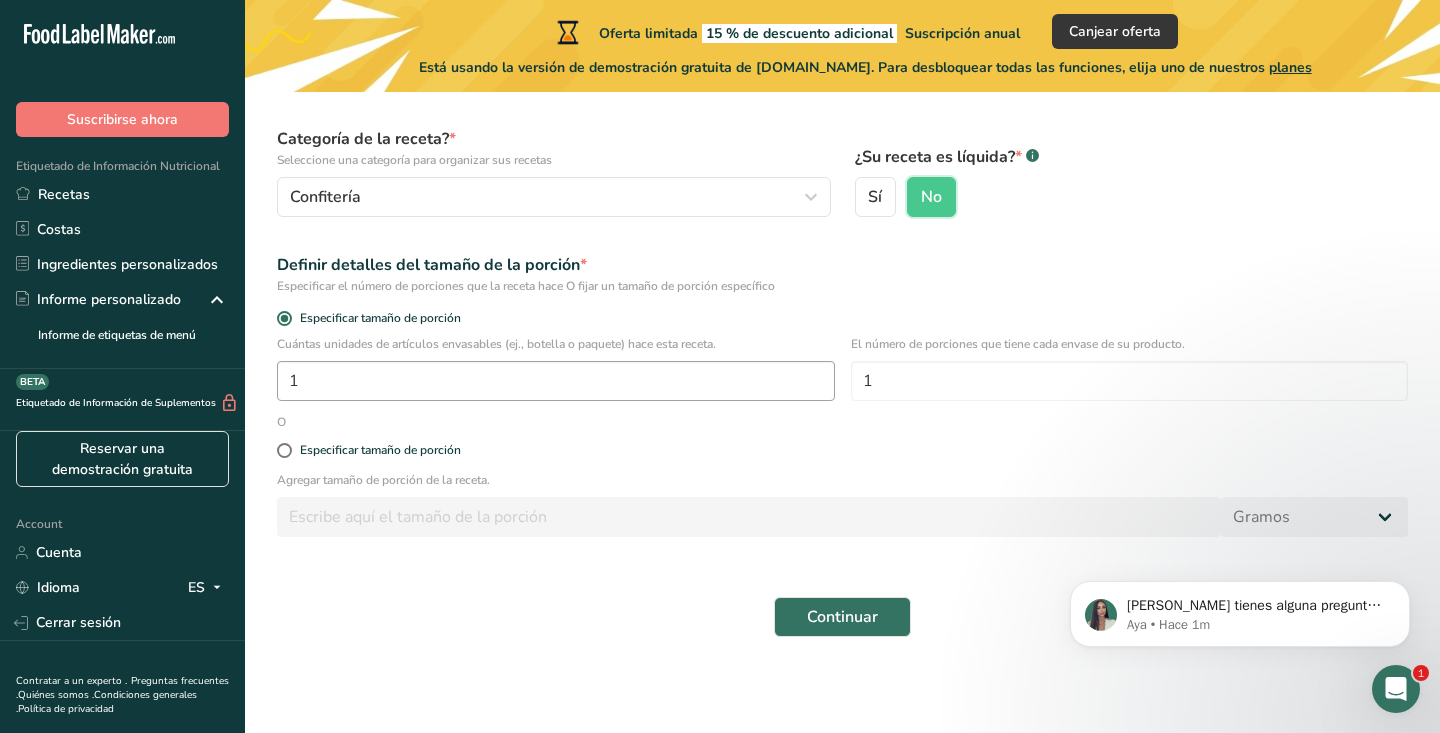 scroll, scrollTop: 178, scrollLeft: 0, axis: vertical 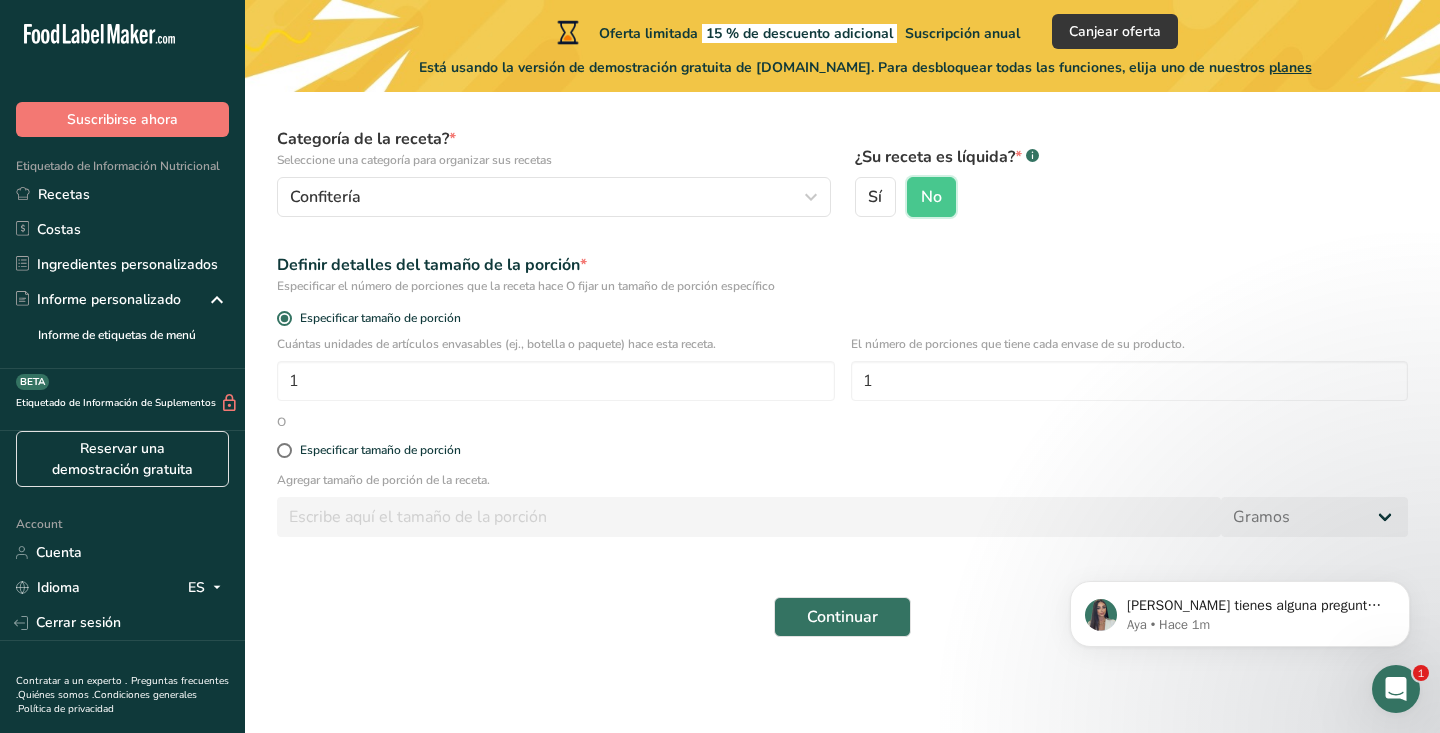 click on "Continuar" at bounding box center (842, 617) 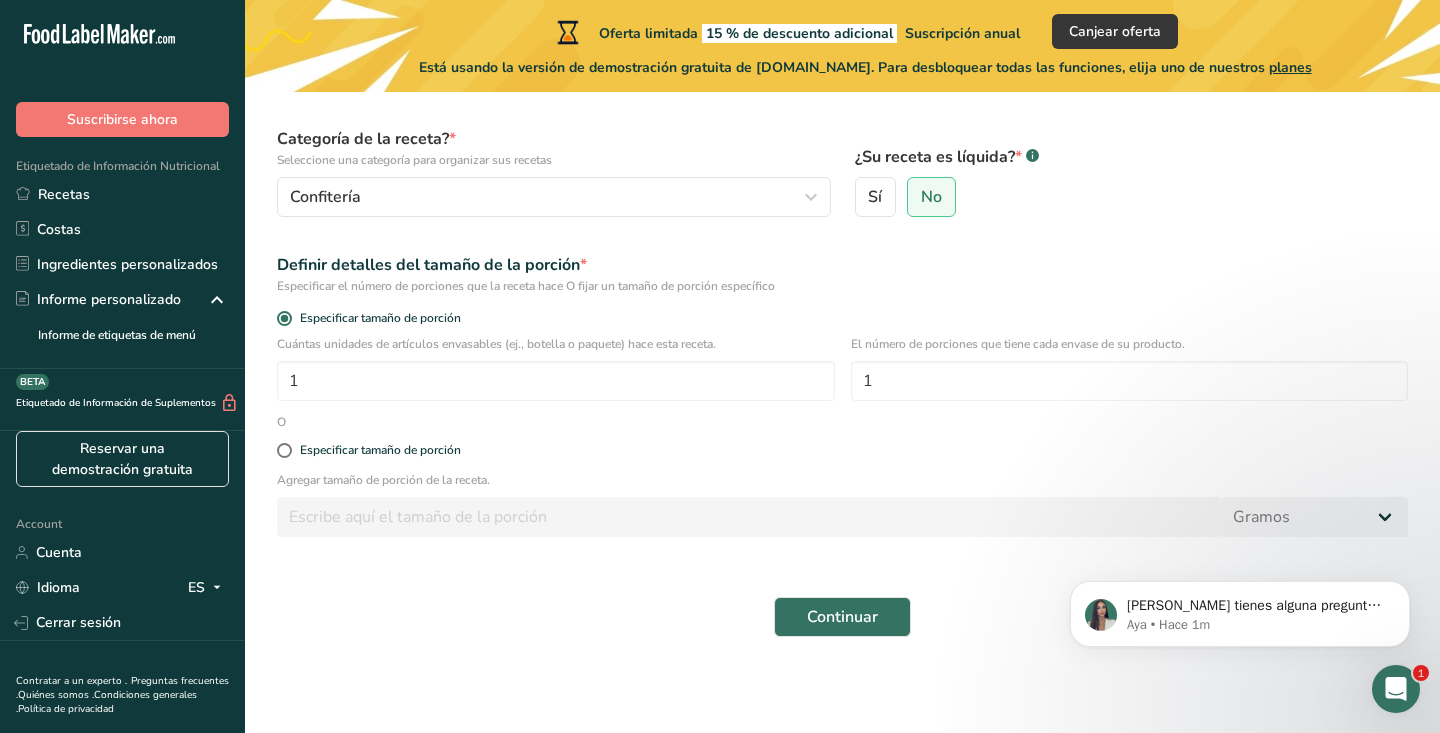 click on "[PERSON_NAME] tienes alguna pregunta no dudes en consultarnos. ¡Estamos aquí para ayudarte! 😊 Aya • Hace 1m" at bounding box center (1240, 522) 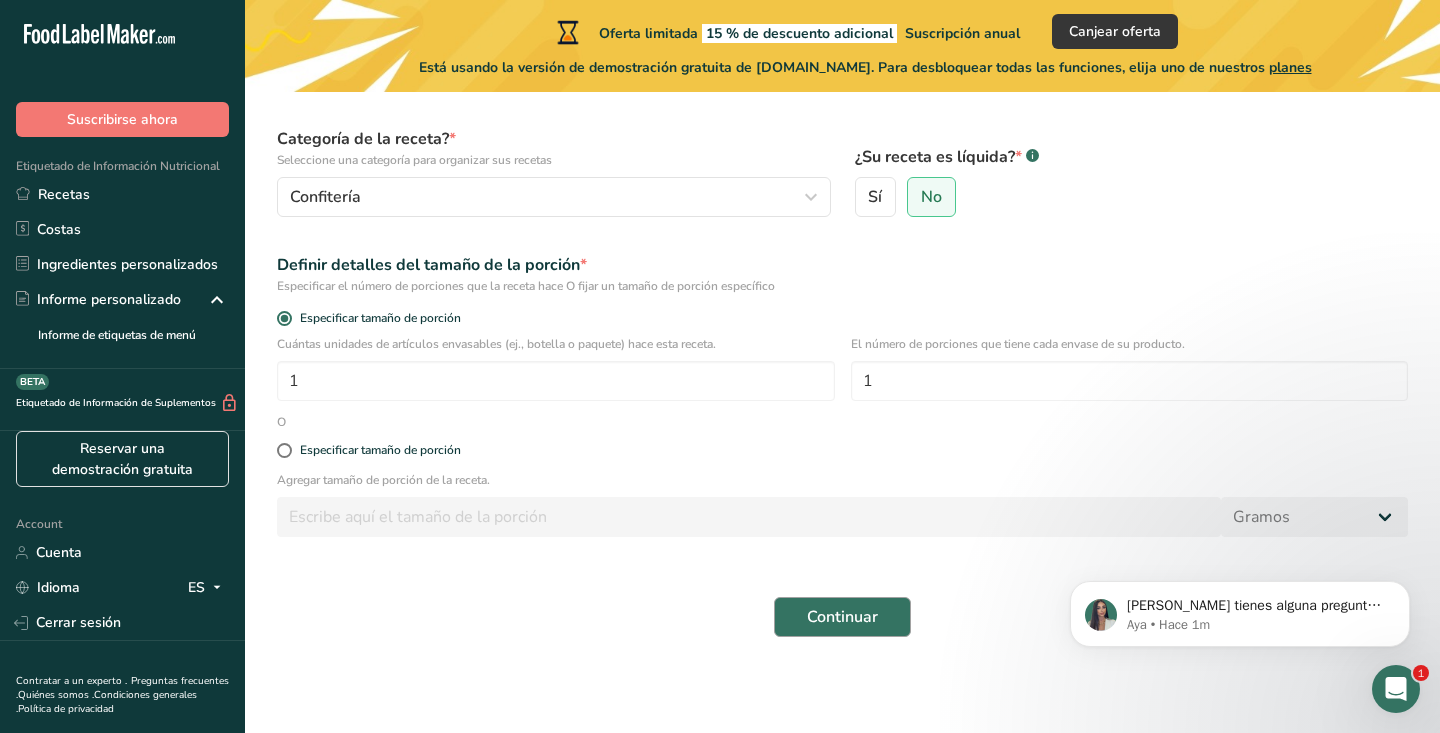 click on "Continuar" at bounding box center (842, 617) 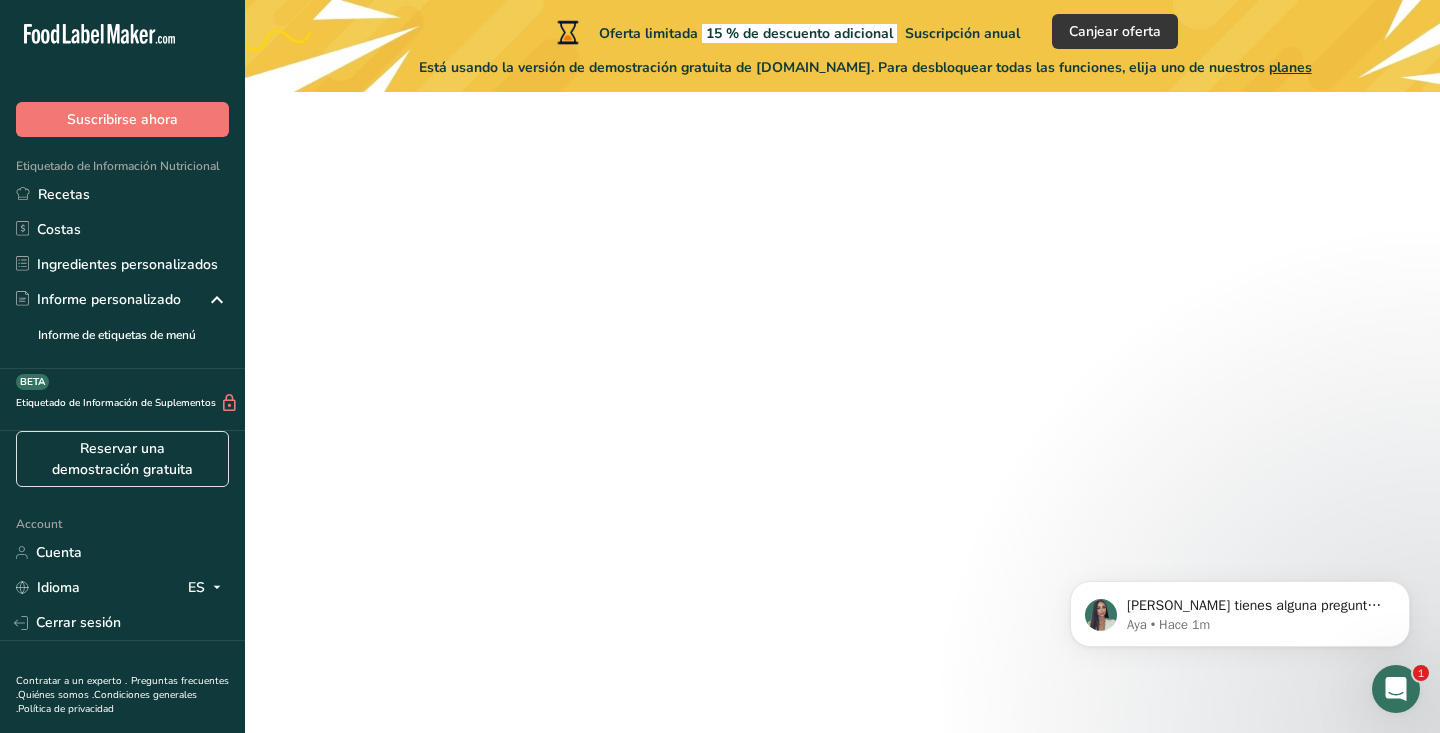 scroll, scrollTop: 0, scrollLeft: 0, axis: both 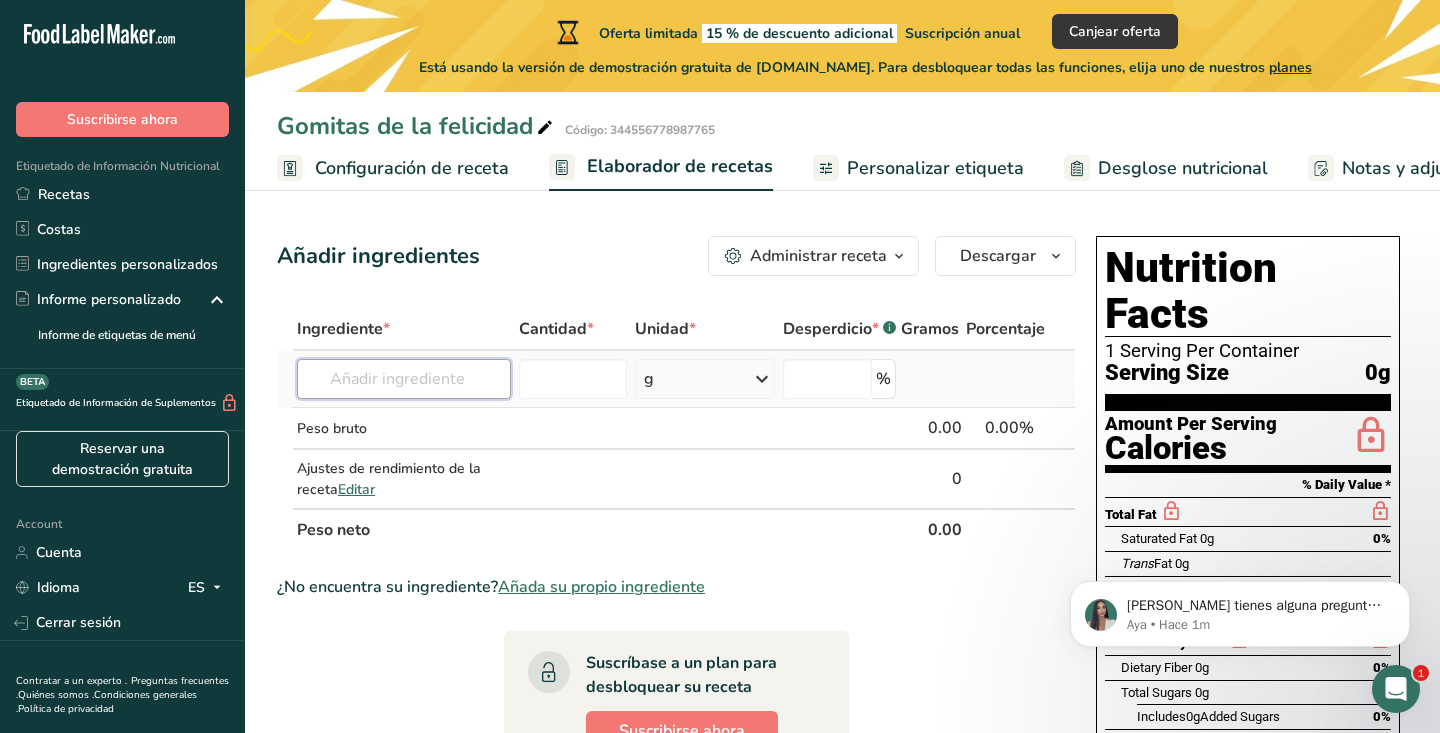 click at bounding box center (404, 379) 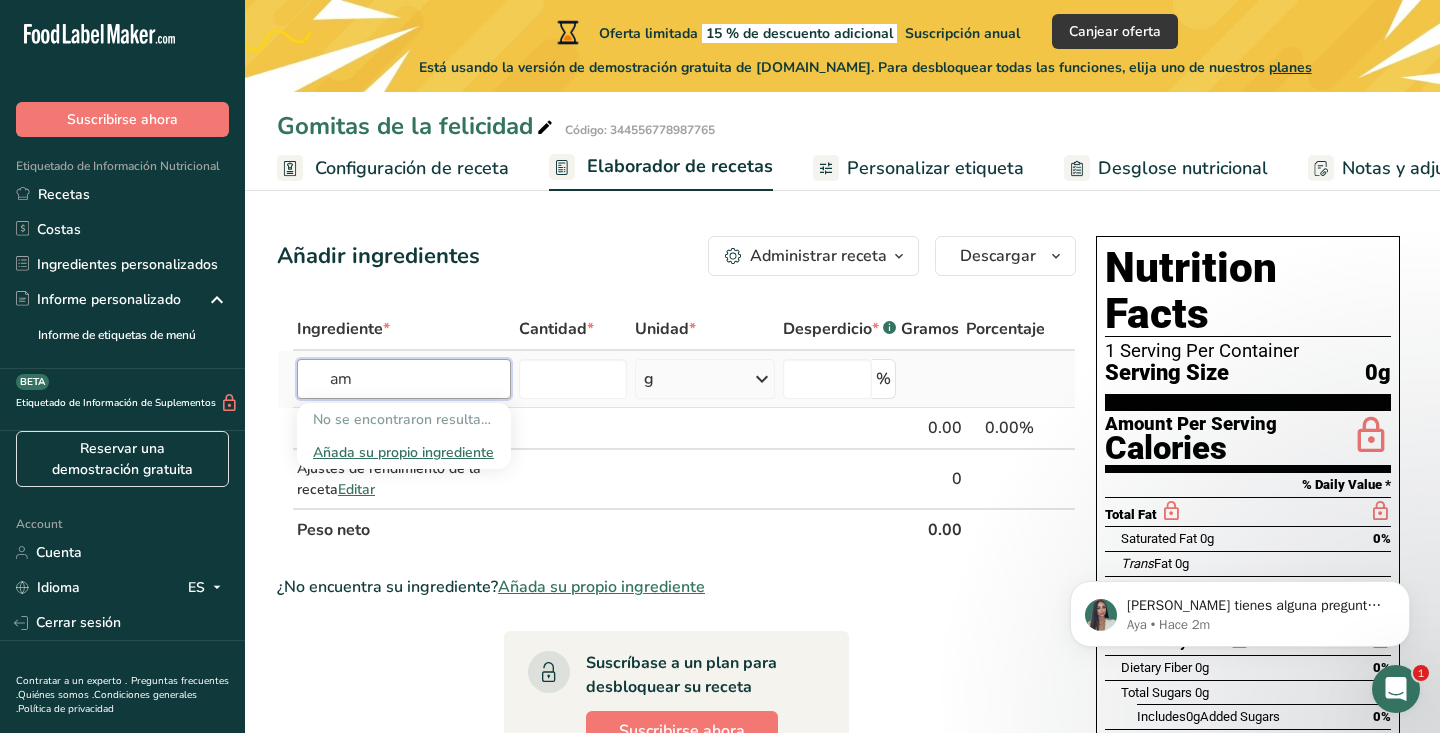 type on "a" 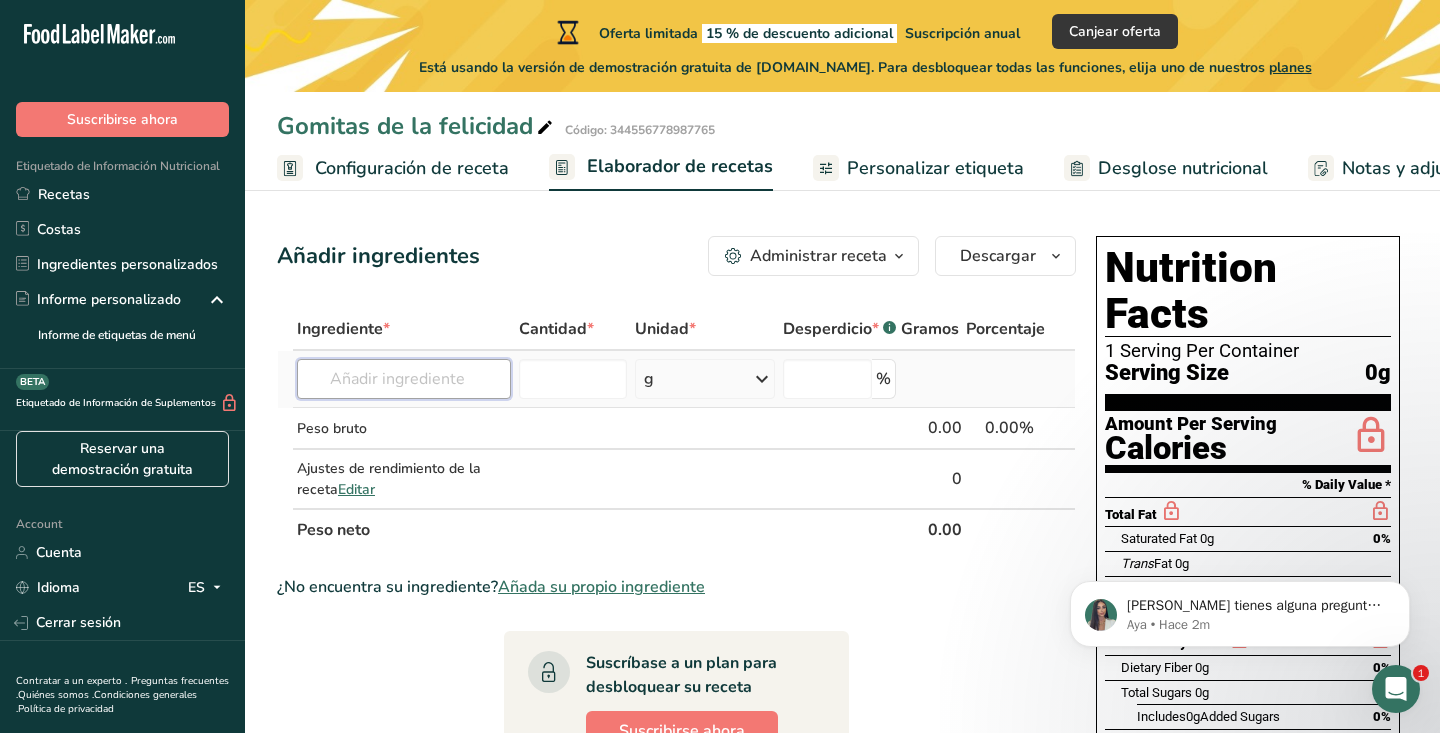 type on "A" 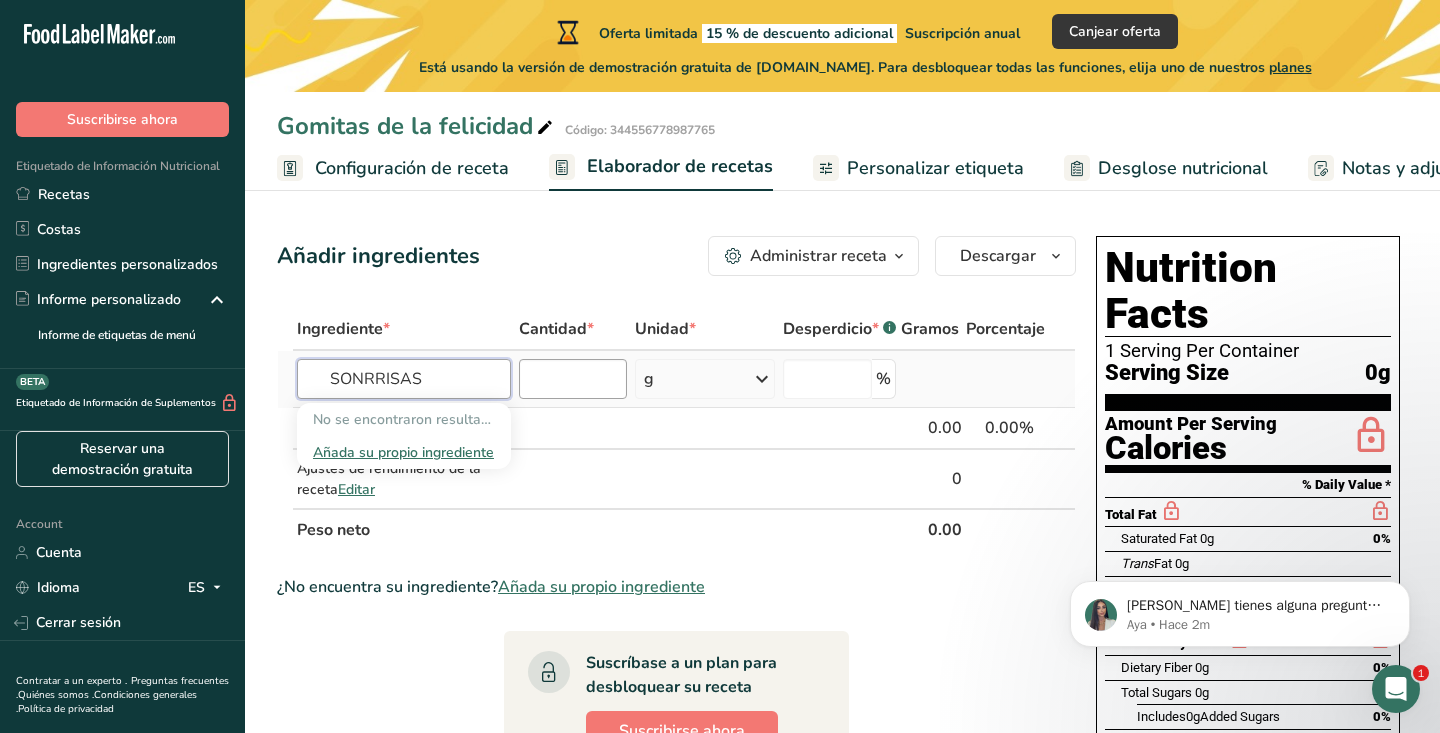 type on "SONRRISAS" 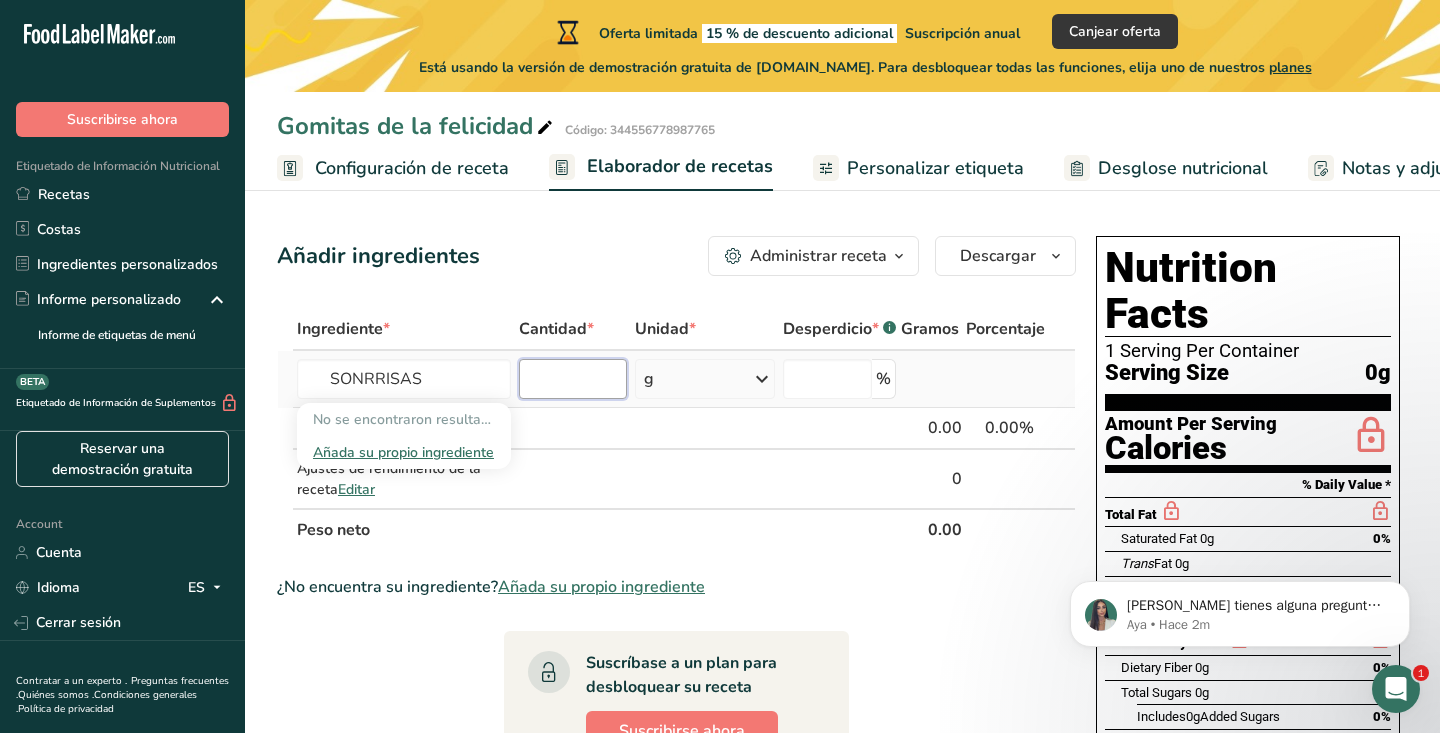 type 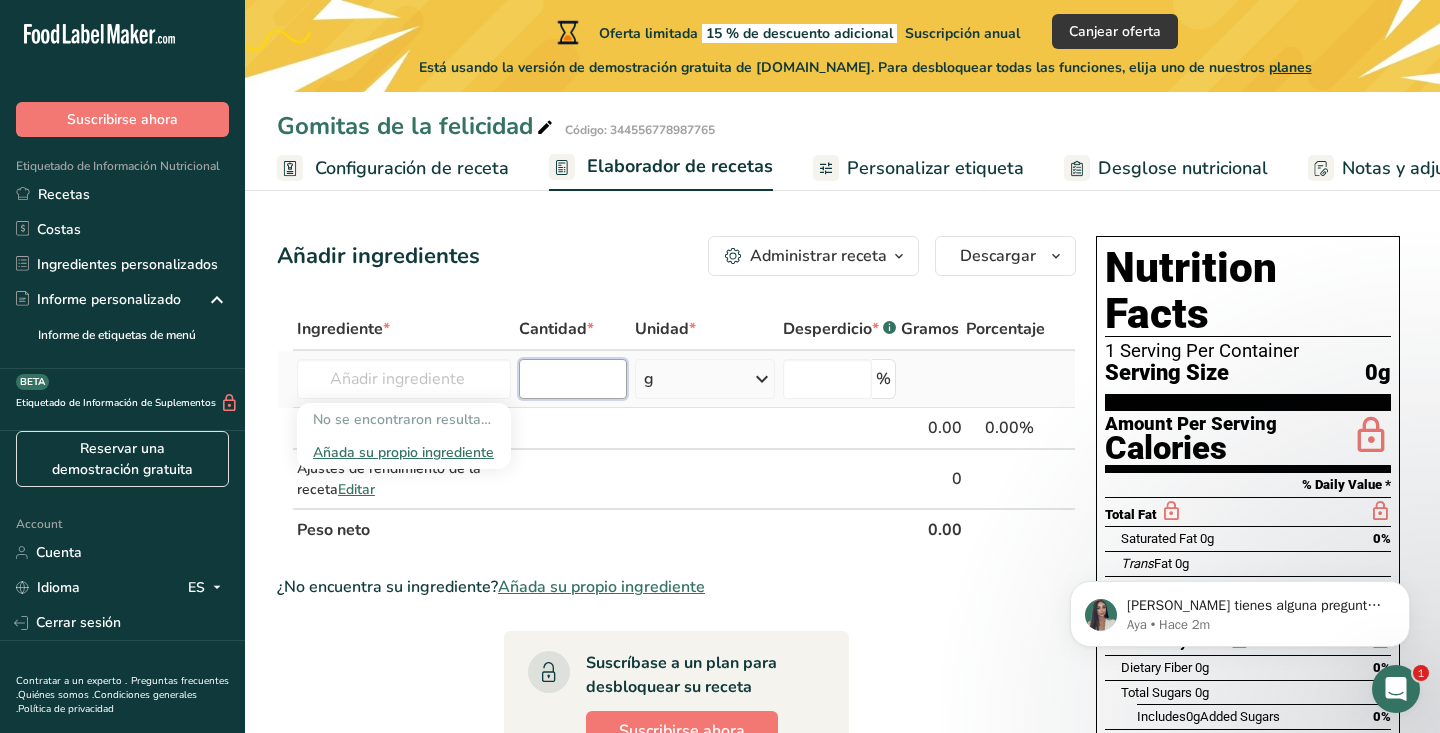 click at bounding box center [572, 379] 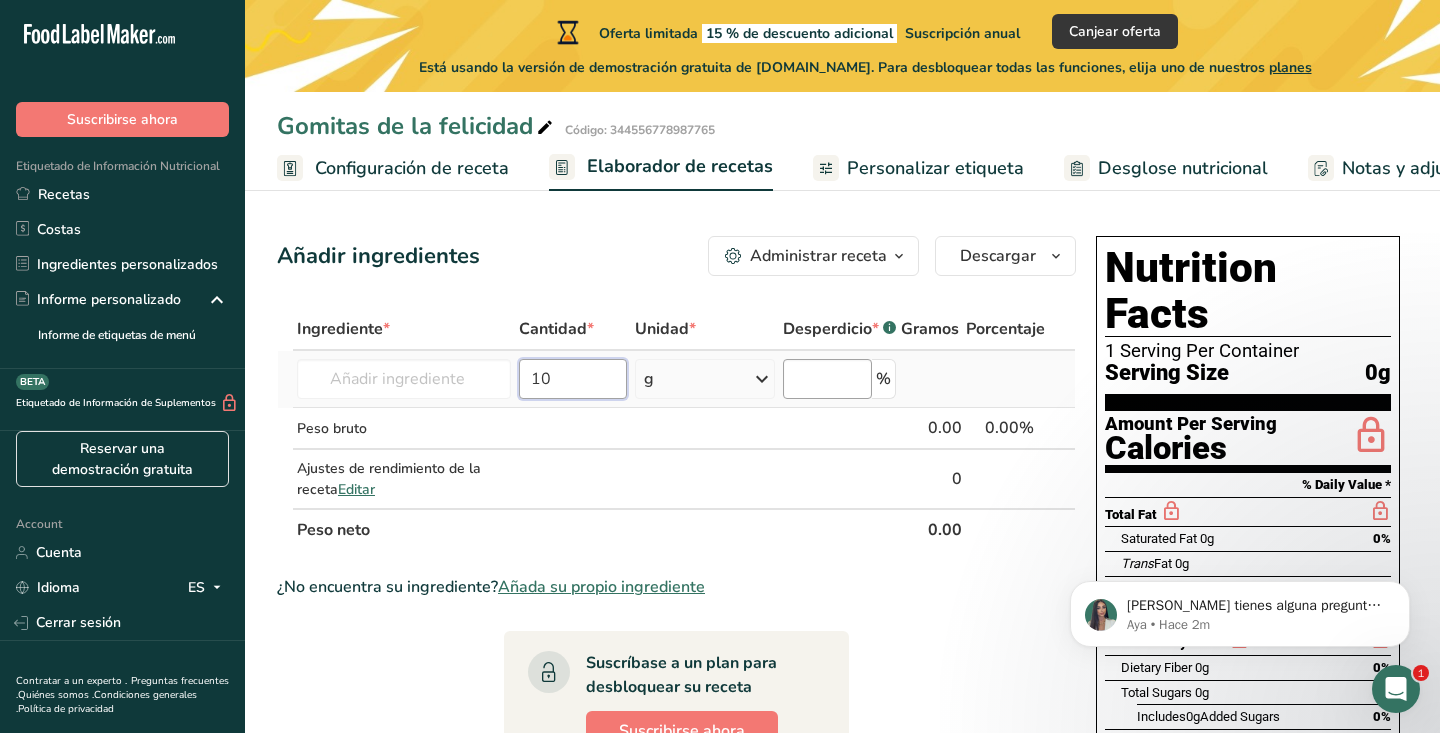 type on "1" 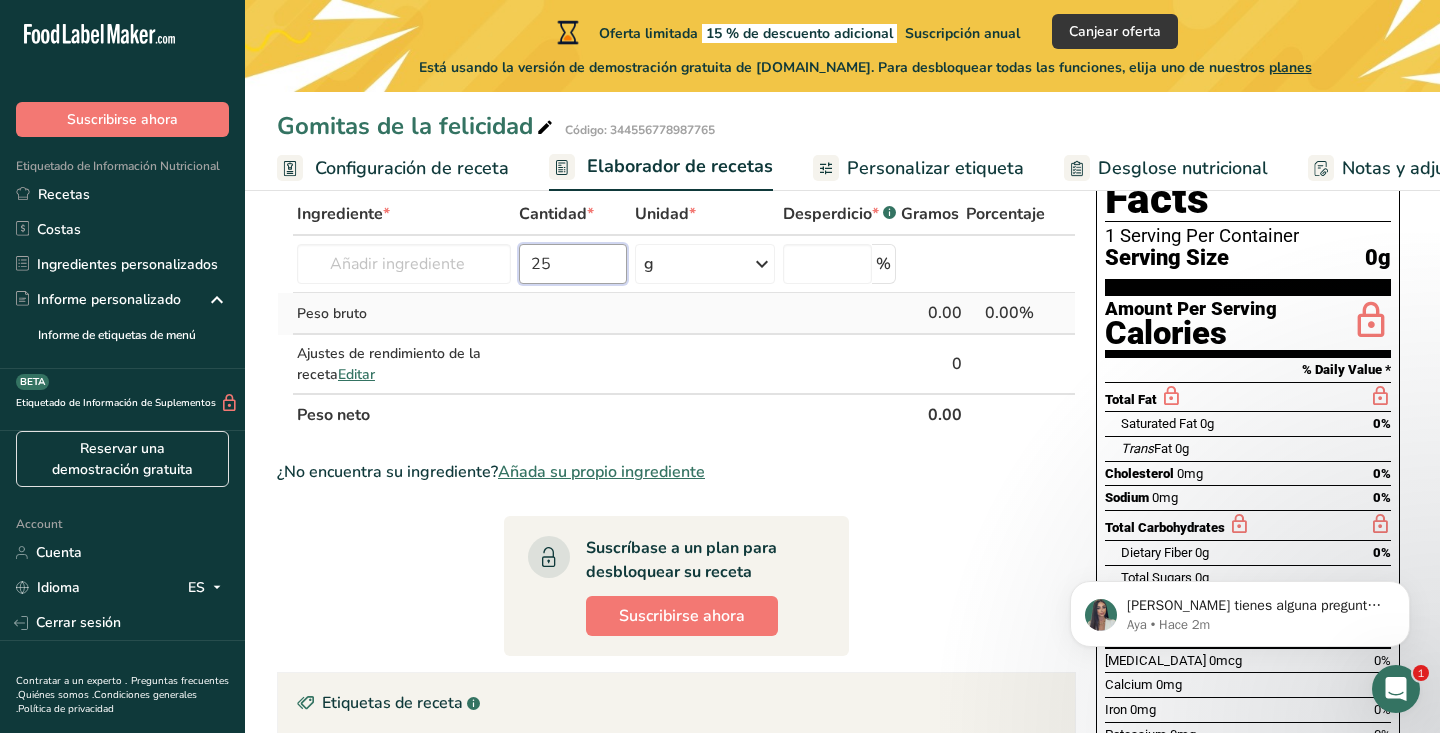scroll, scrollTop: 116, scrollLeft: 0, axis: vertical 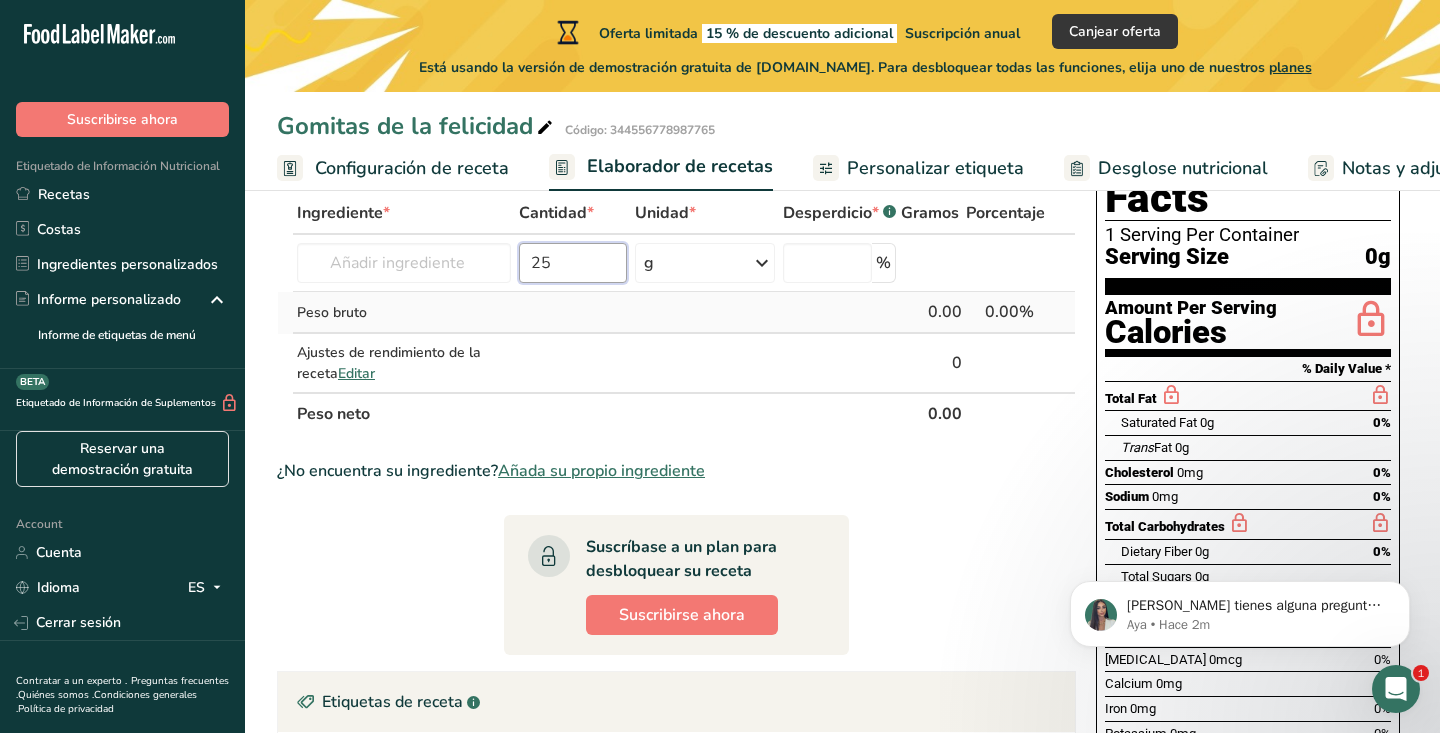 type on "25" 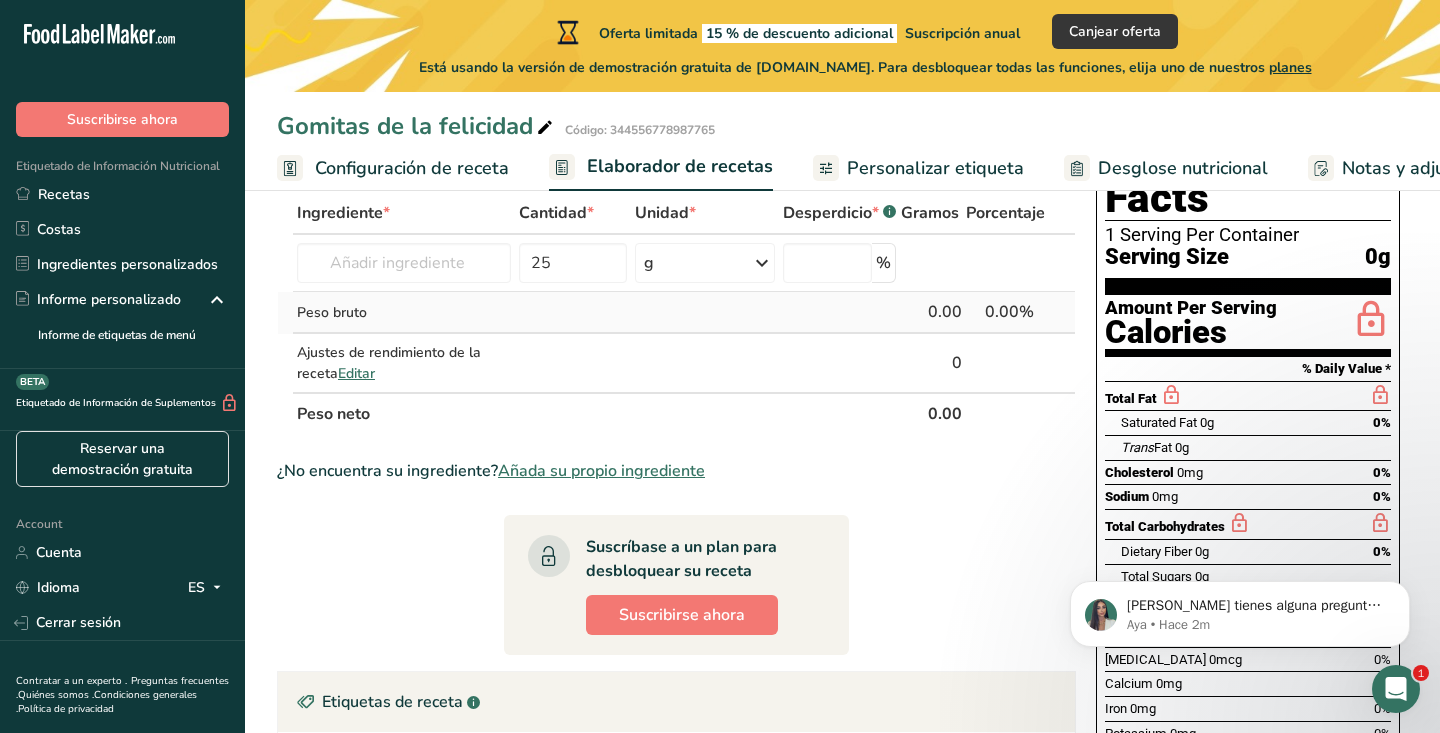 click on "0.00" at bounding box center [933, 312] 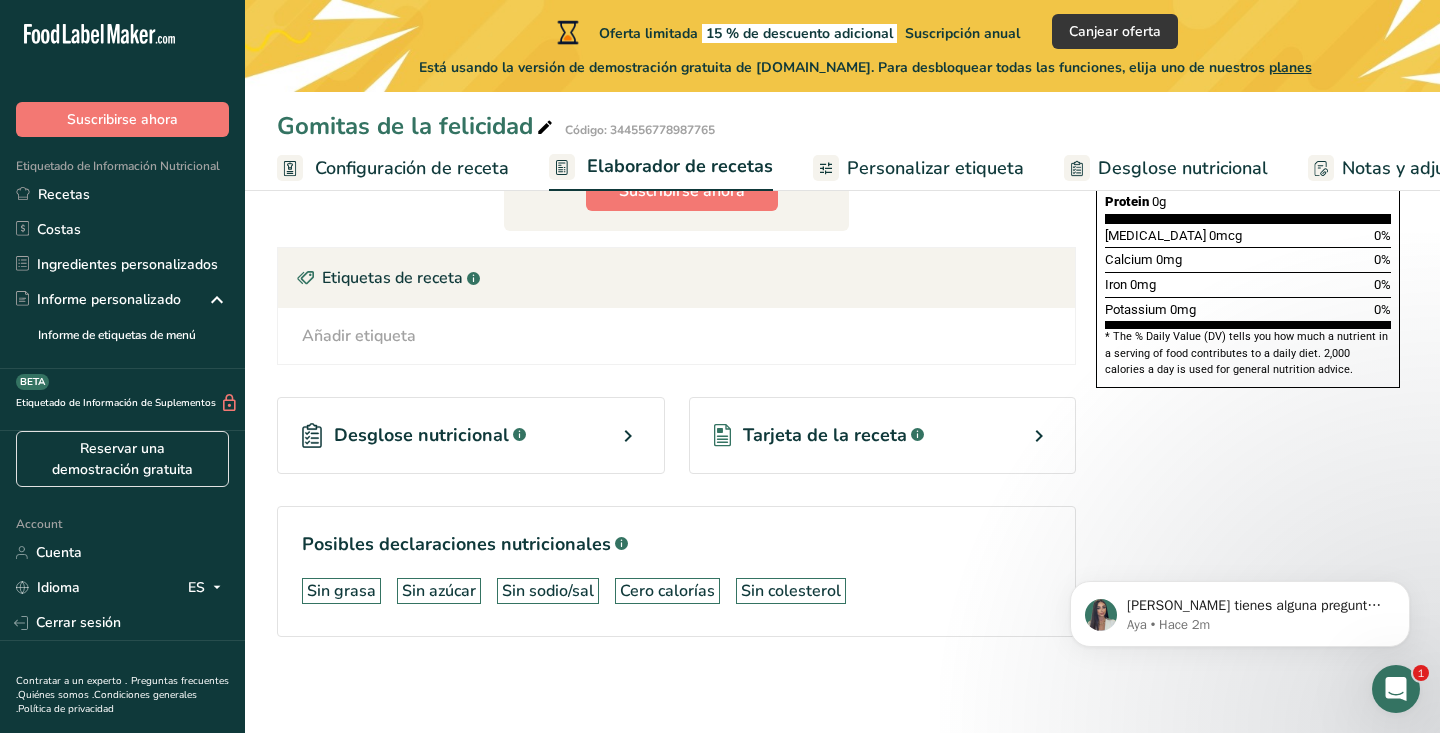 scroll, scrollTop: 540, scrollLeft: 0, axis: vertical 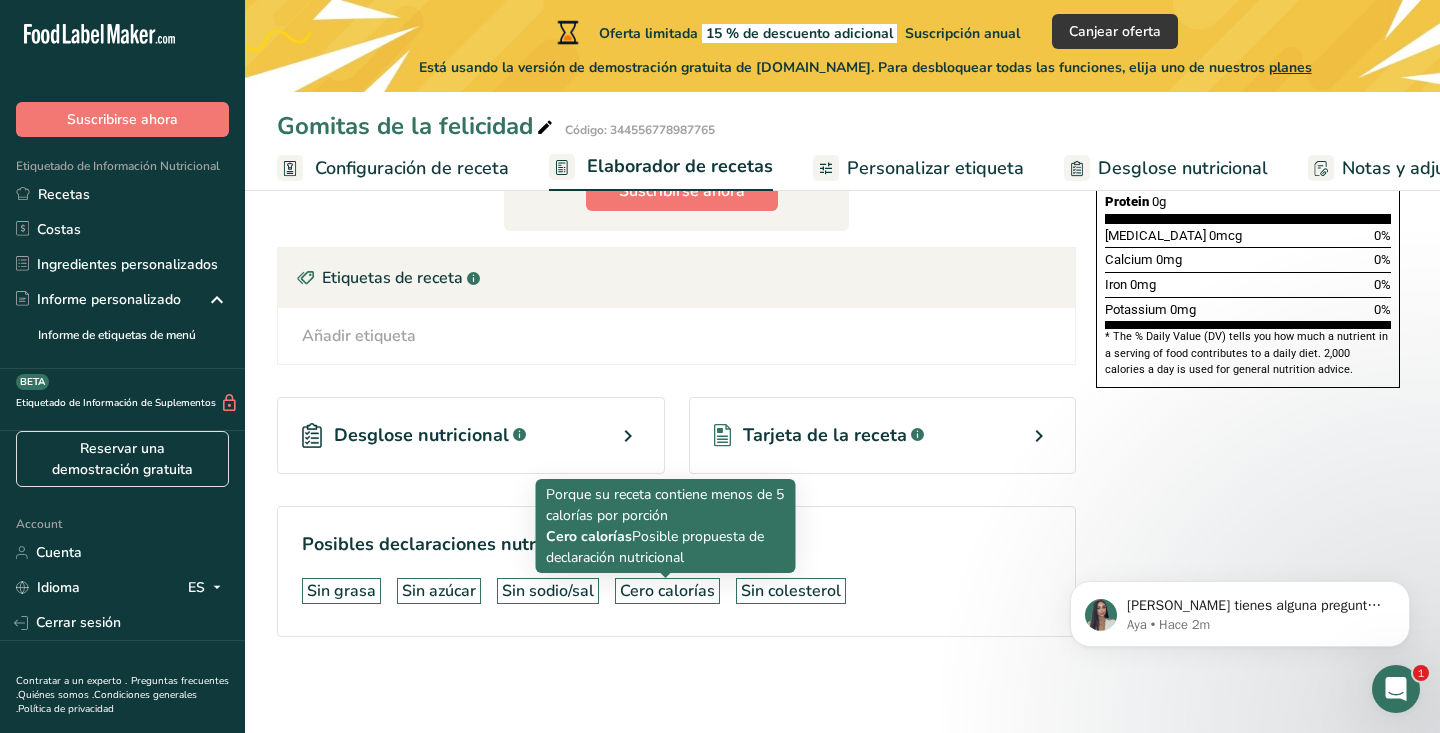 click on "Cero calorías" at bounding box center (667, 591) 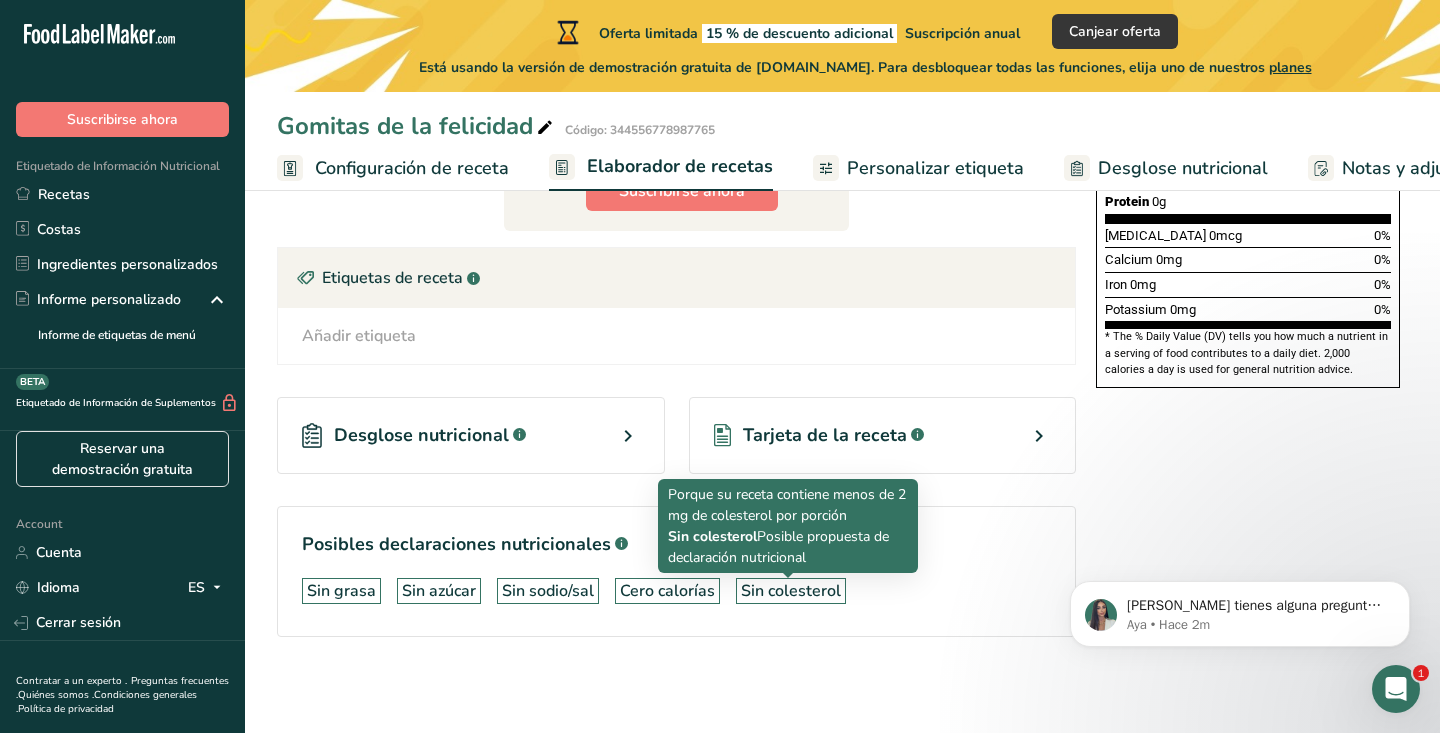 click on "Sin colesterol" at bounding box center (791, 591) 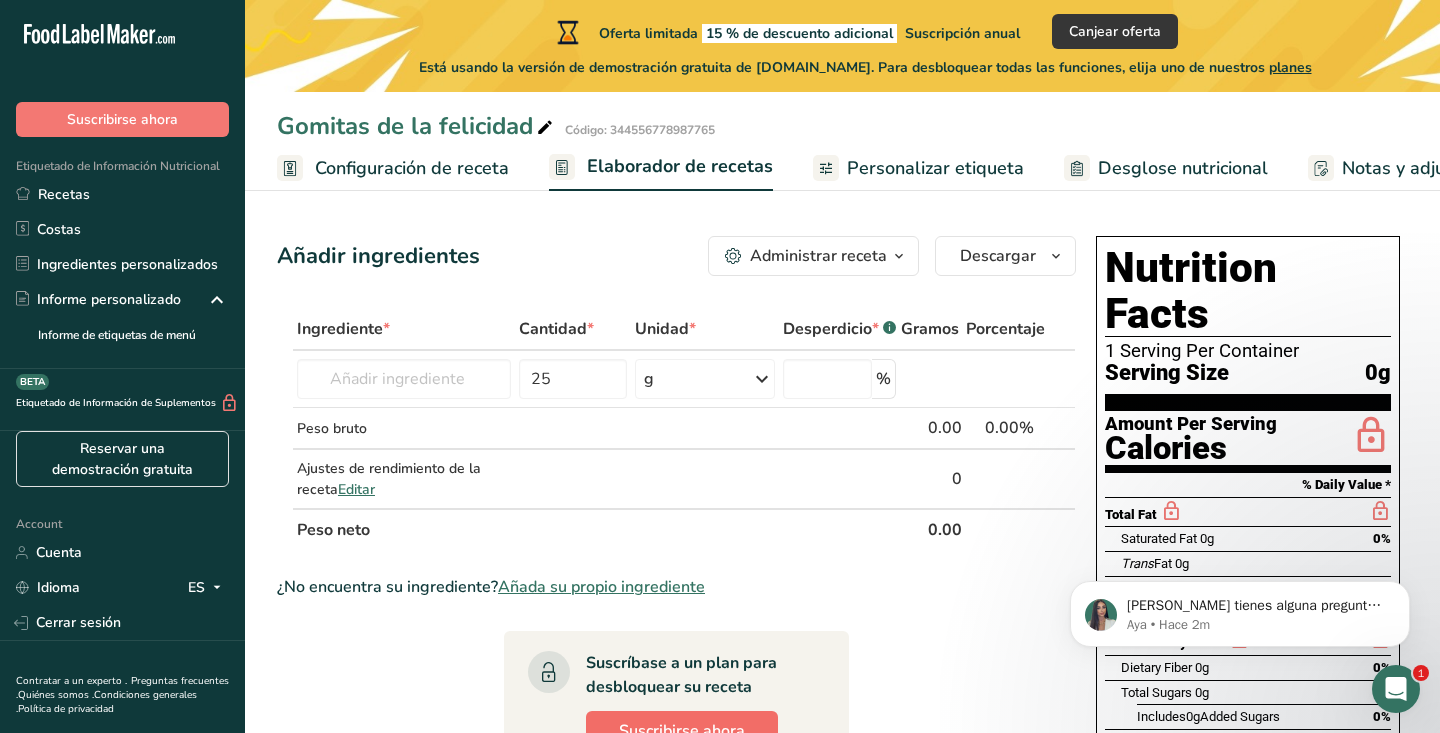 scroll, scrollTop: 0, scrollLeft: 0, axis: both 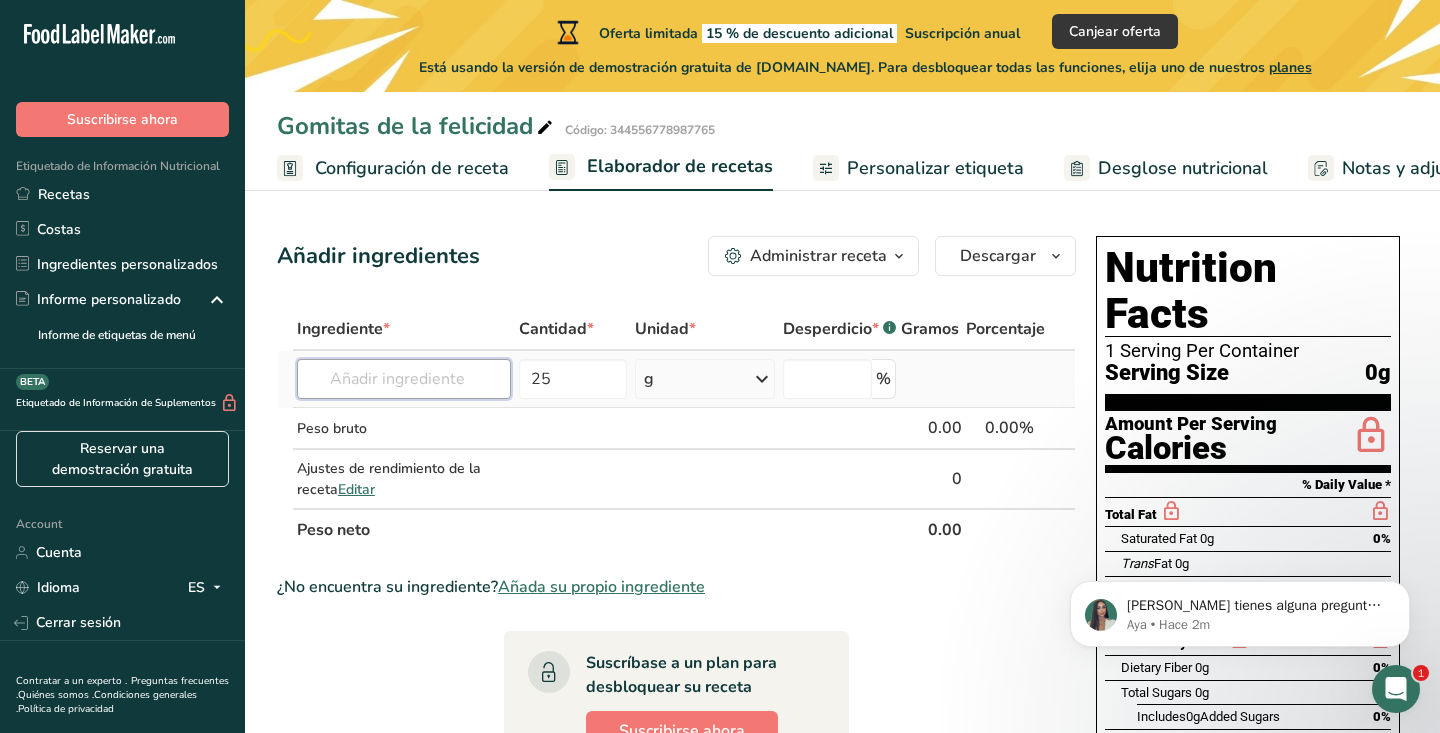 click at bounding box center [404, 379] 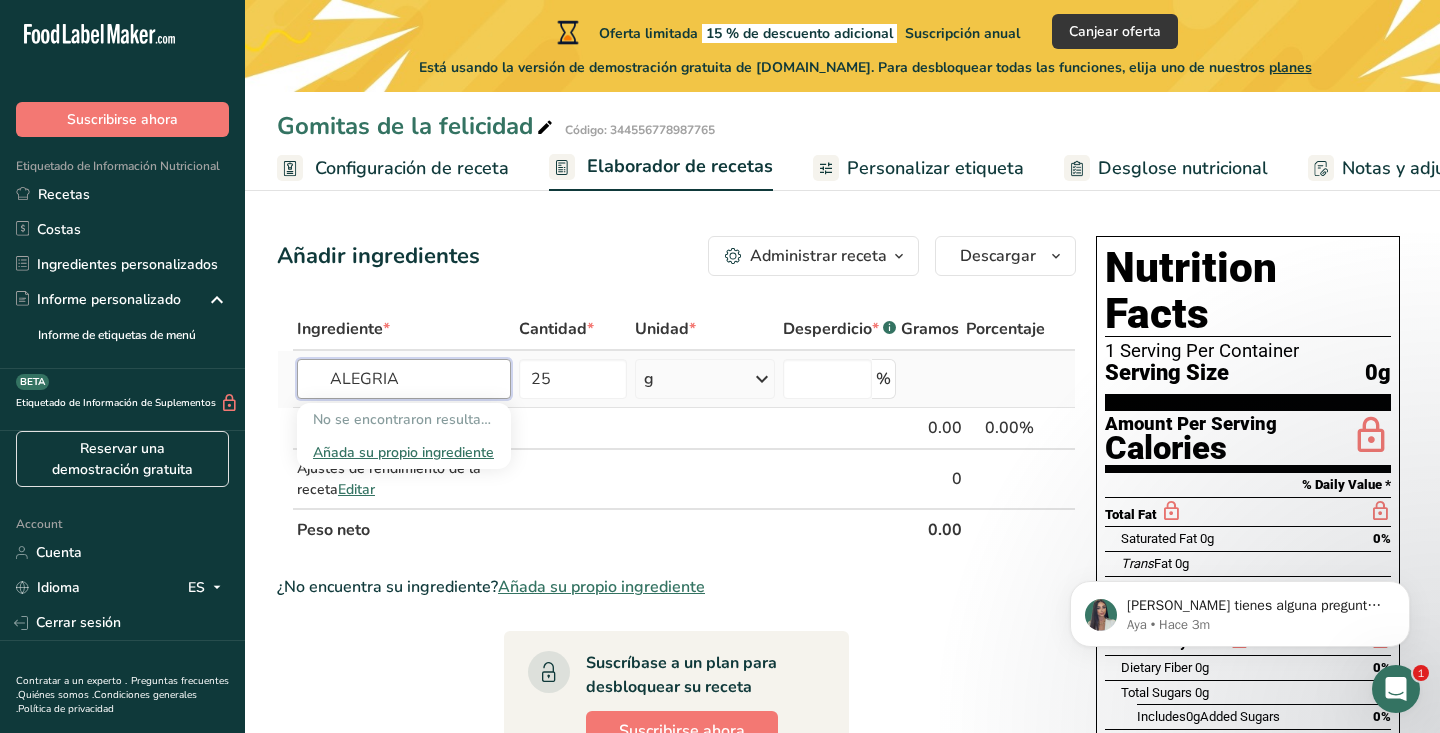 type on "ALEGRIA" 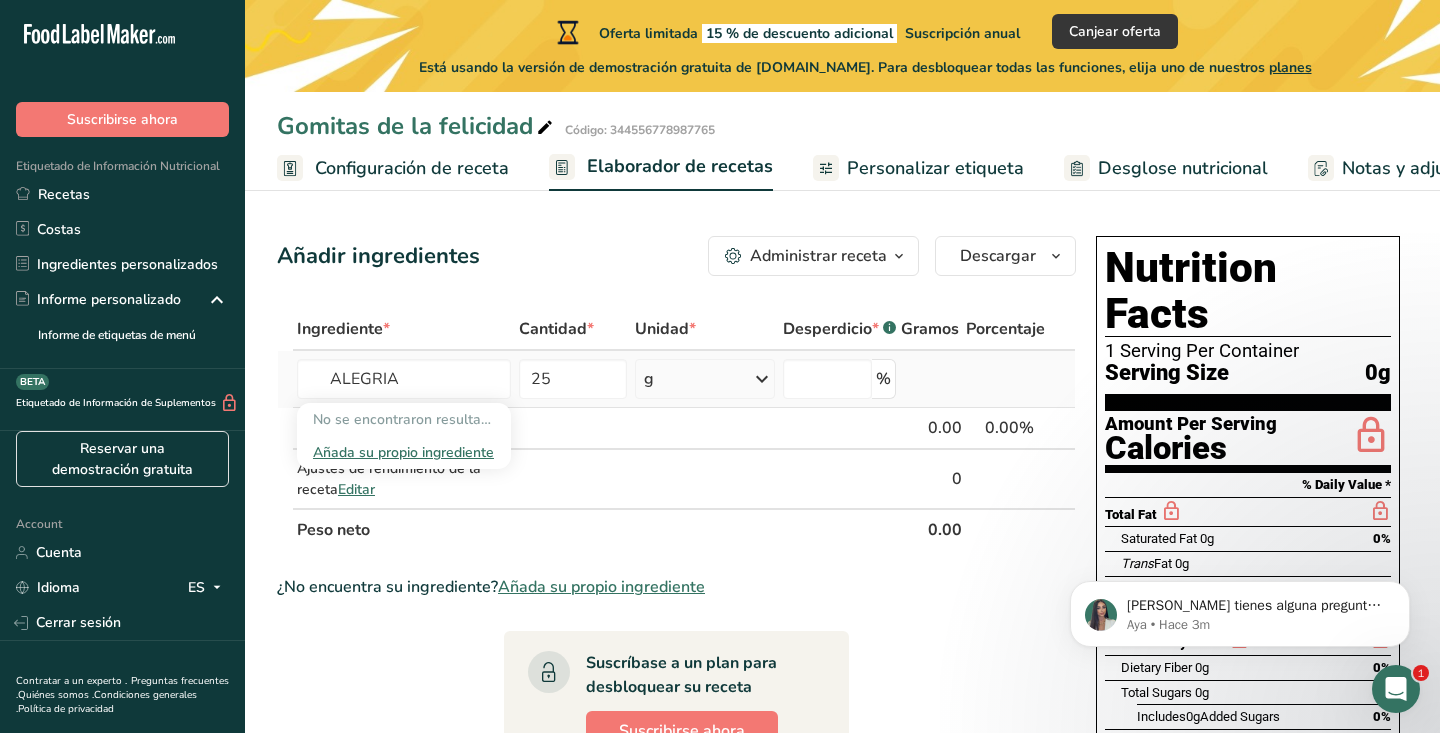 type 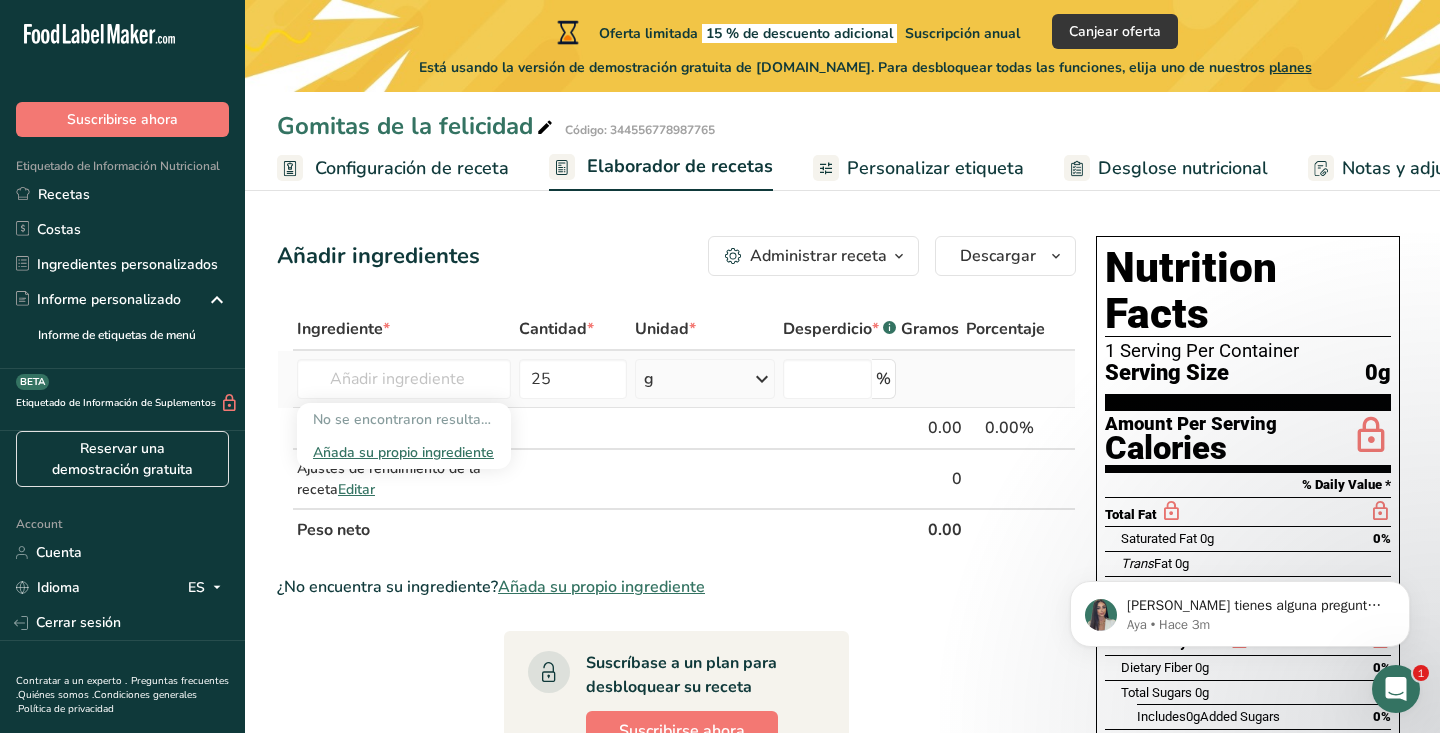 click at bounding box center (933, 379) 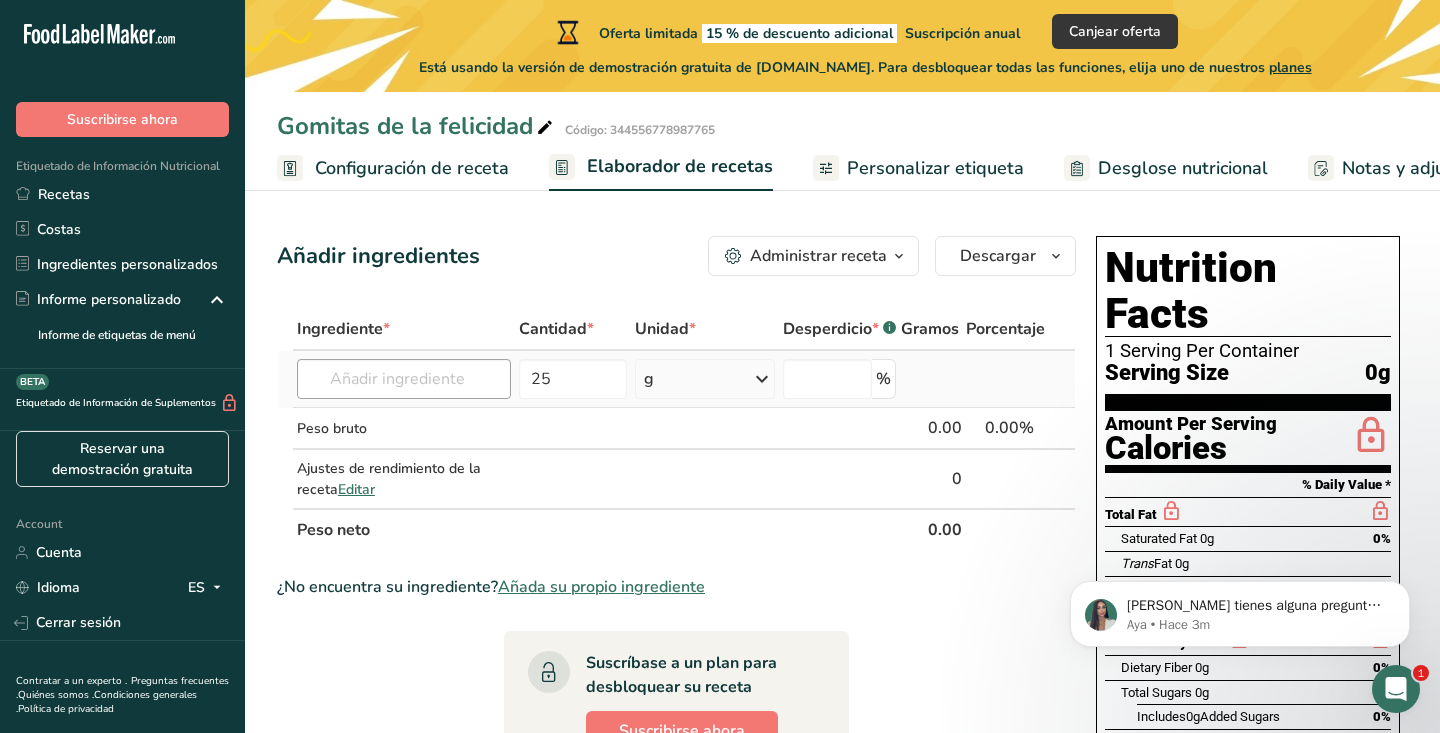 scroll, scrollTop: 0, scrollLeft: 0, axis: both 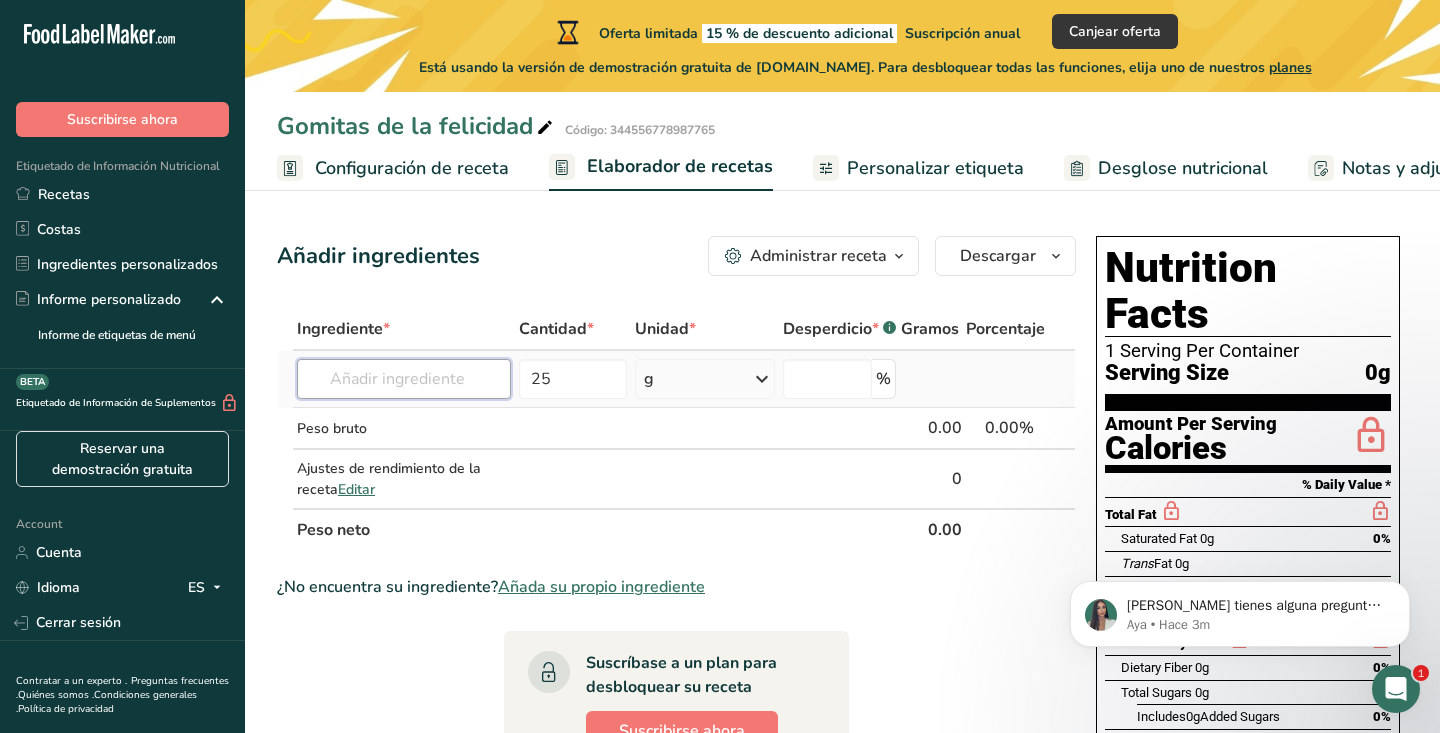 click at bounding box center [404, 379] 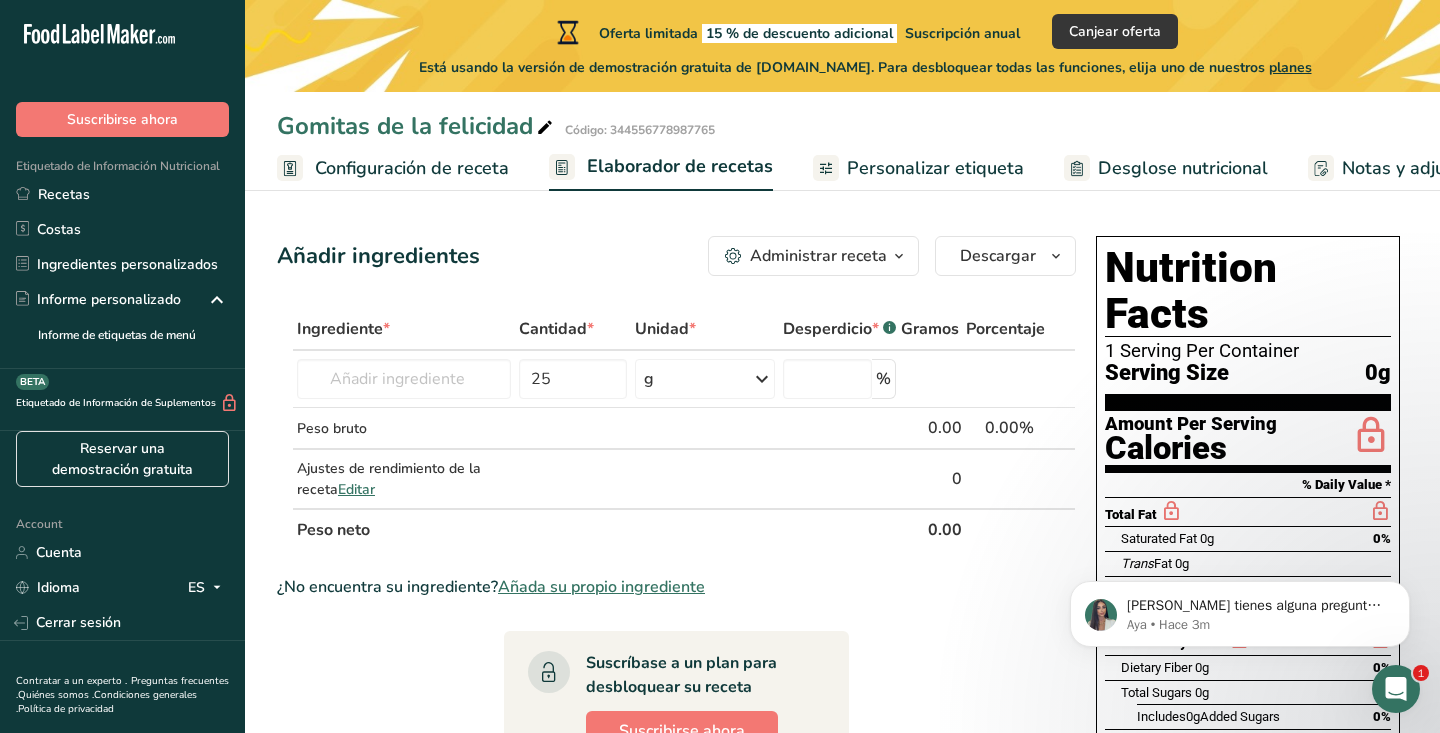 click on "Nutrition Facts" at bounding box center (1248, 291) 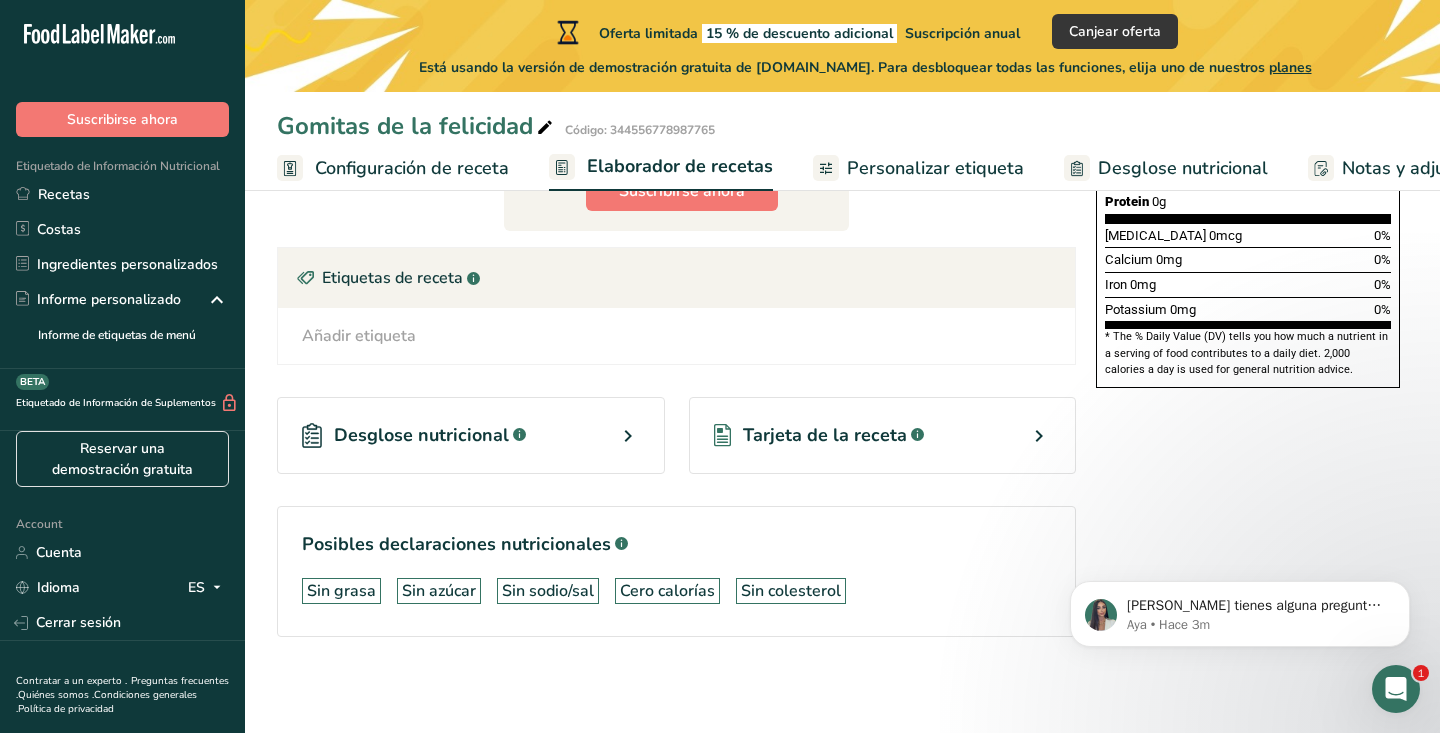 scroll, scrollTop: 540, scrollLeft: 0, axis: vertical 